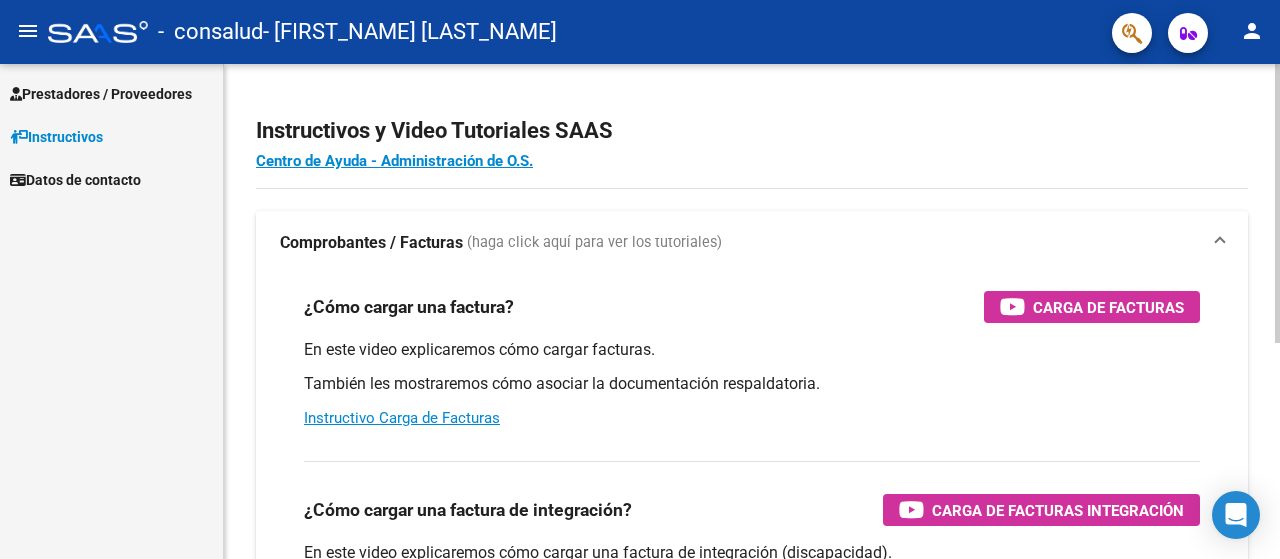 scroll, scrollTop: 0, scrollLeft: 0, axis: both 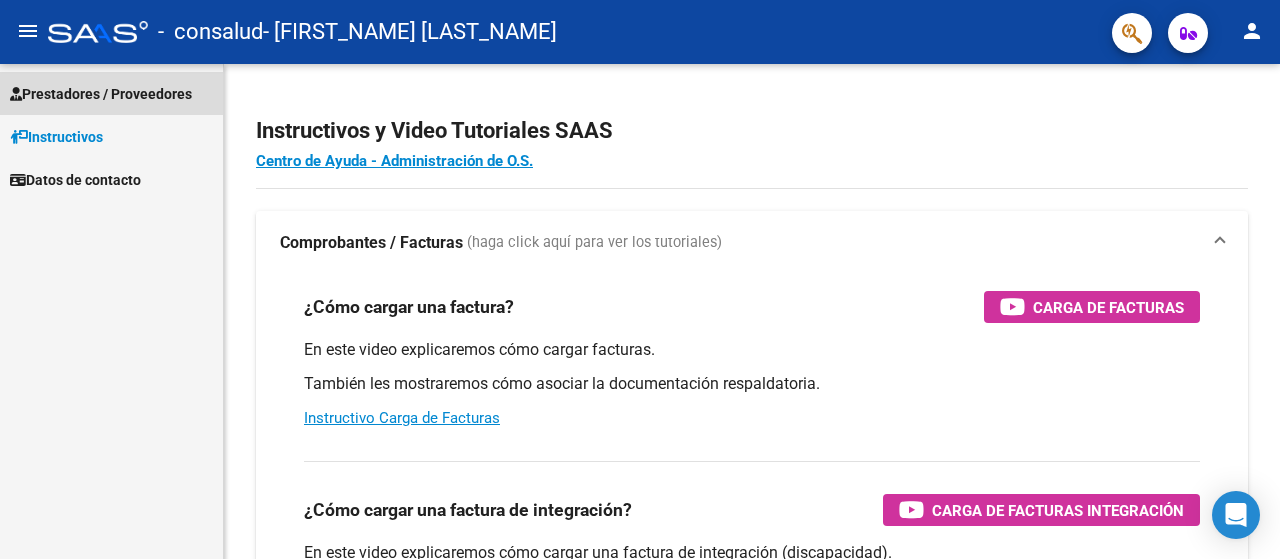 click on "Prestadores / Proveedores" at bounding box center (101, 94) 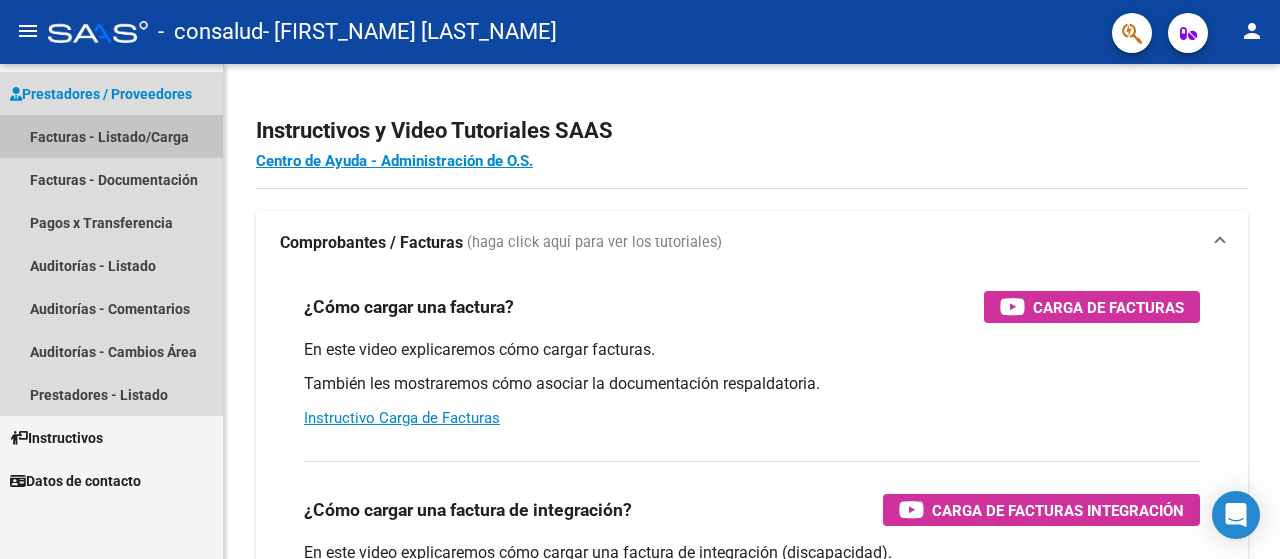 click on "Facturas - Listado/Carga" at bounding box center [111, 136] 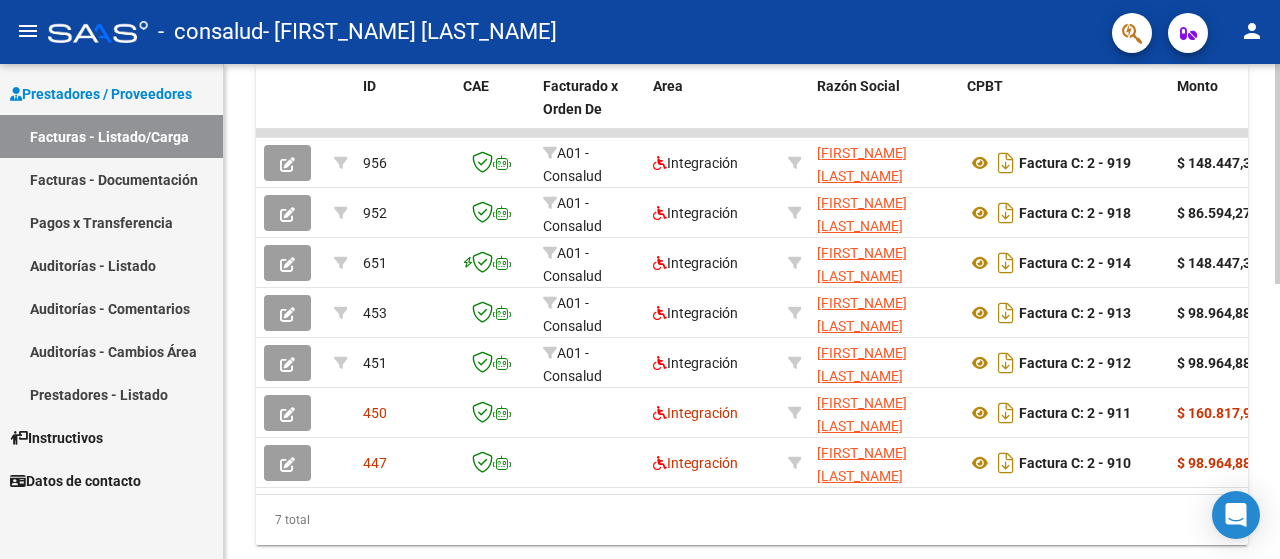 scroll, scrollTop: 559, scrollLeft: 0, axis: vertical 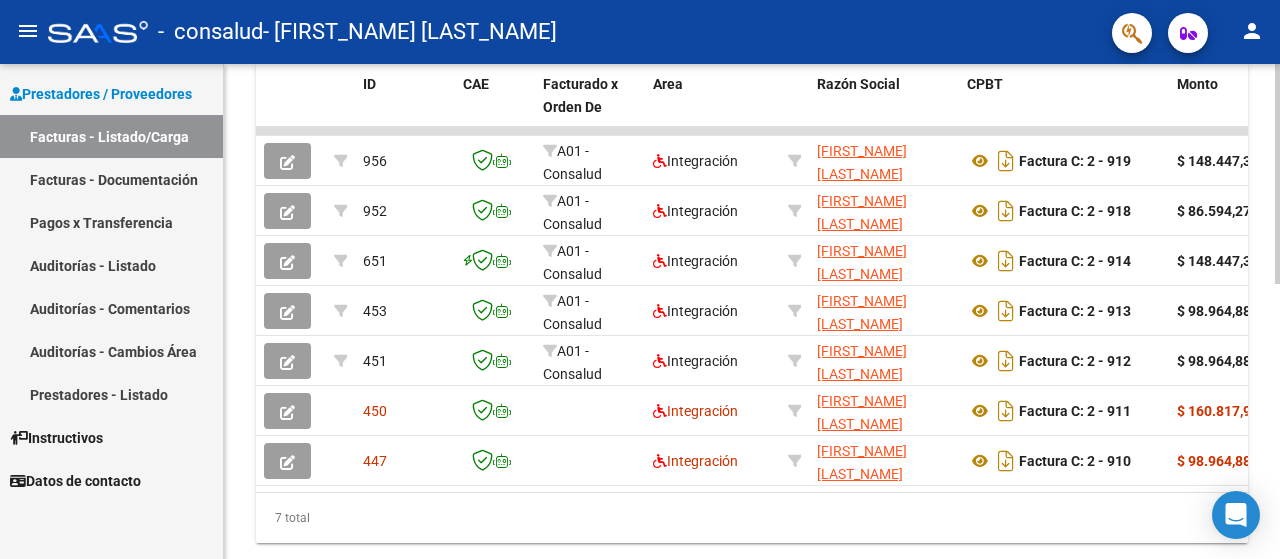 click 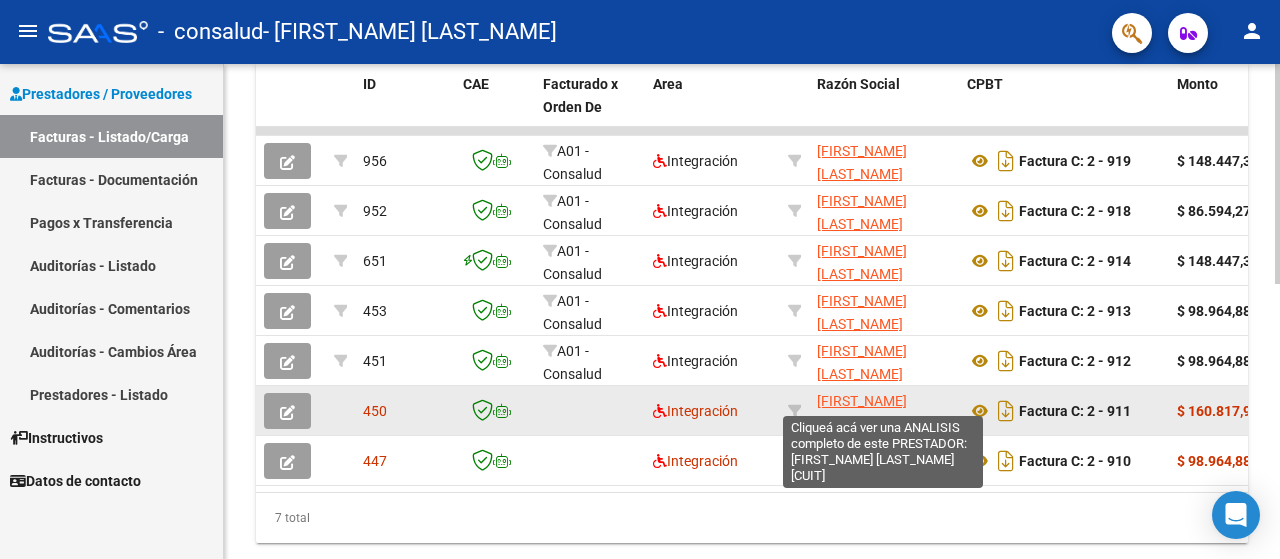 click on "[FIRST_NAME] [LAST_NAME]" 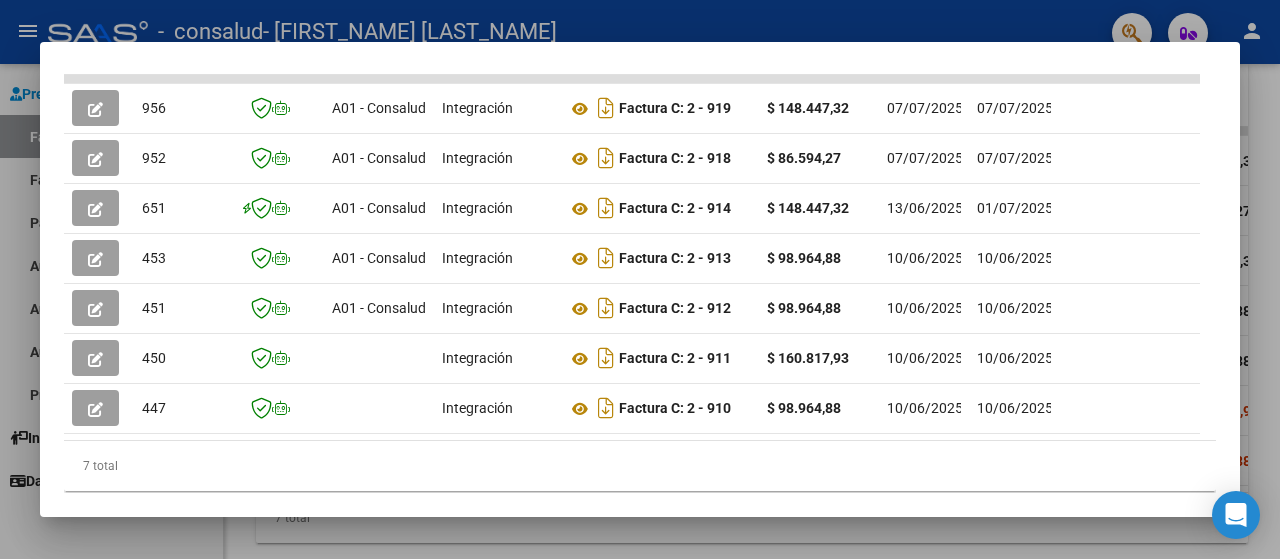 scroll, scrollTop: 546, scrollLeft: 0, axis: vertical 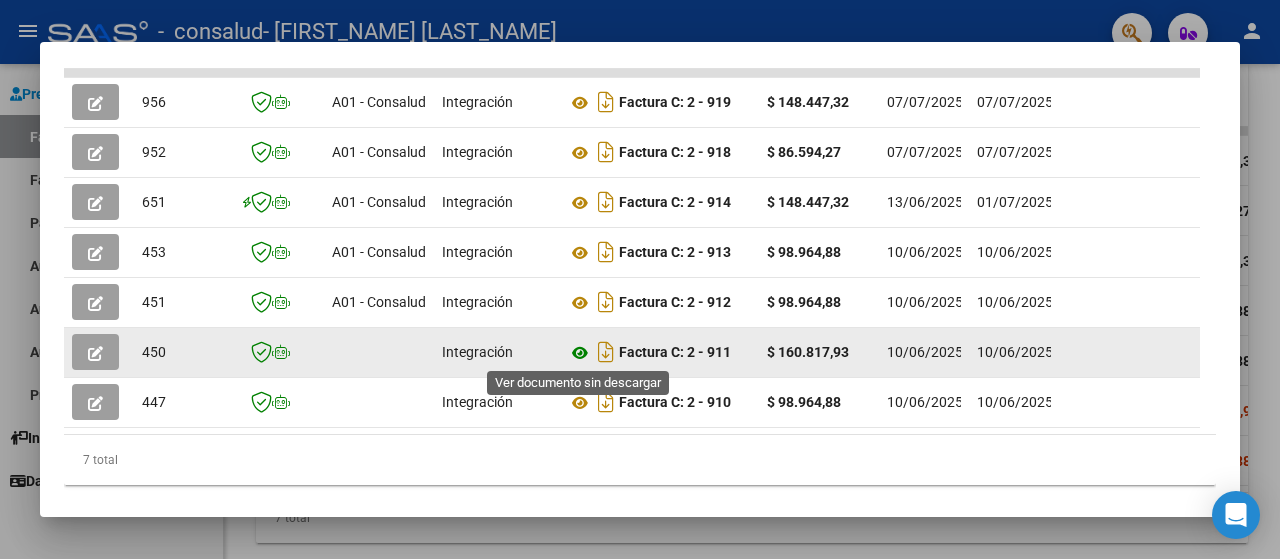 click 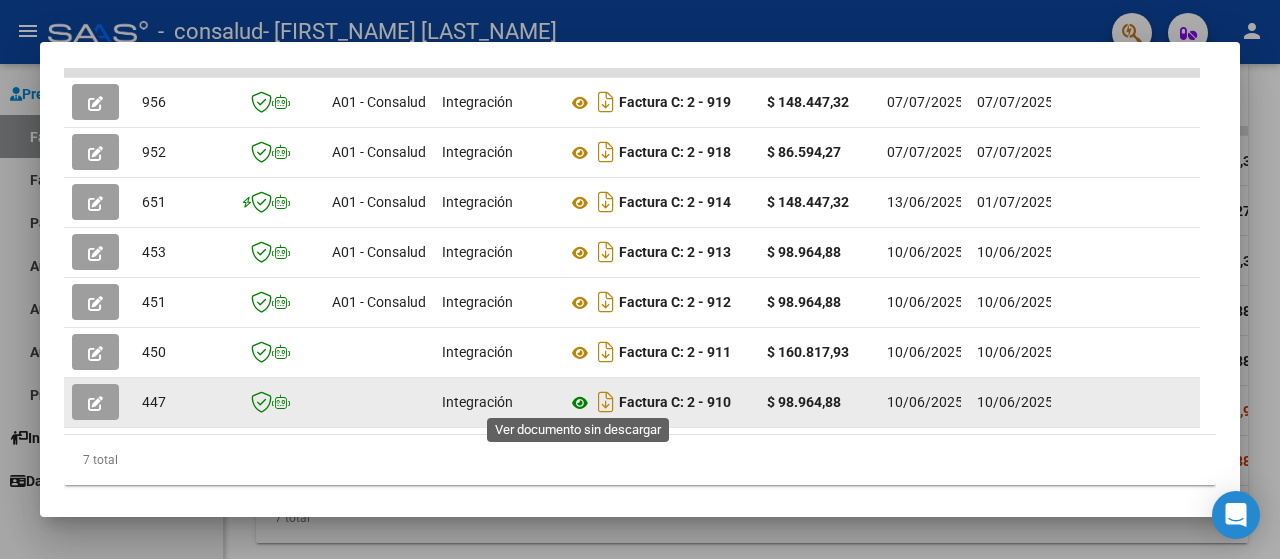click 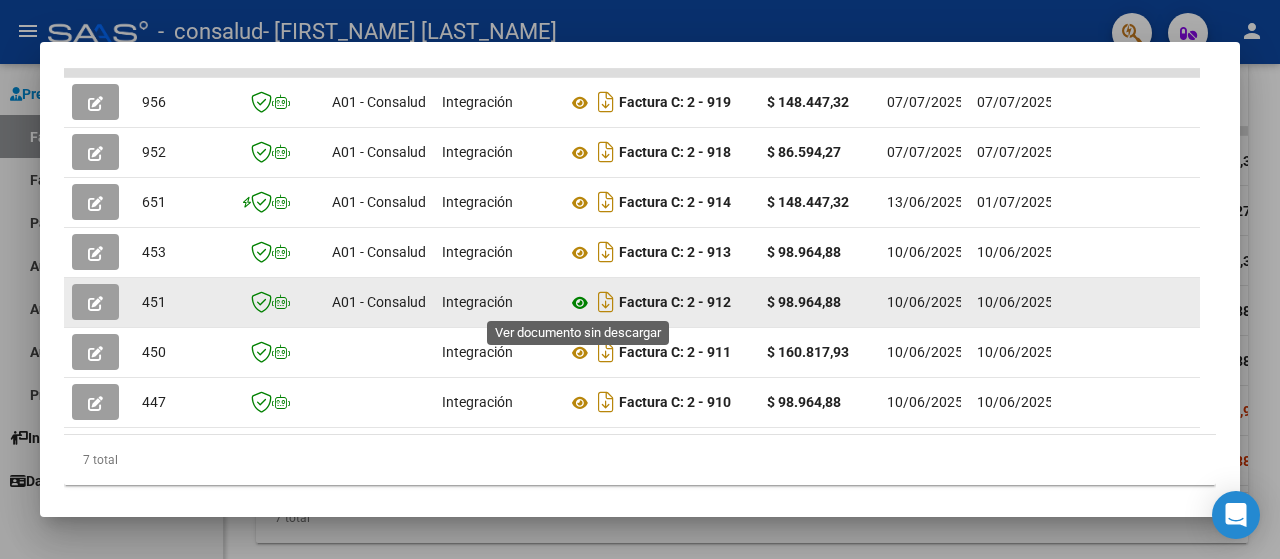 click 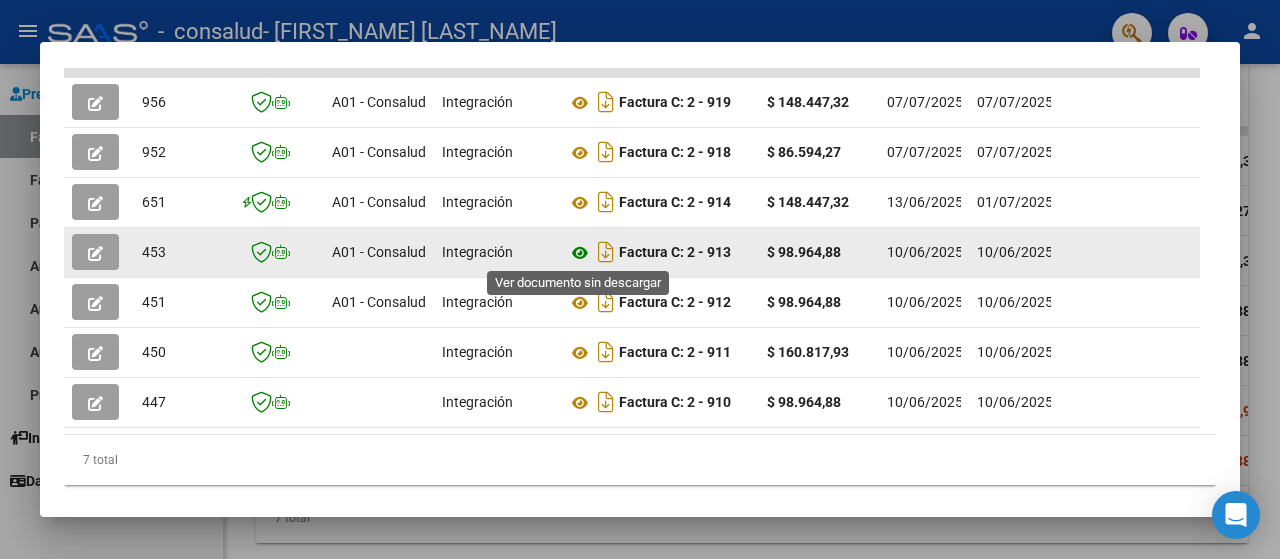 click 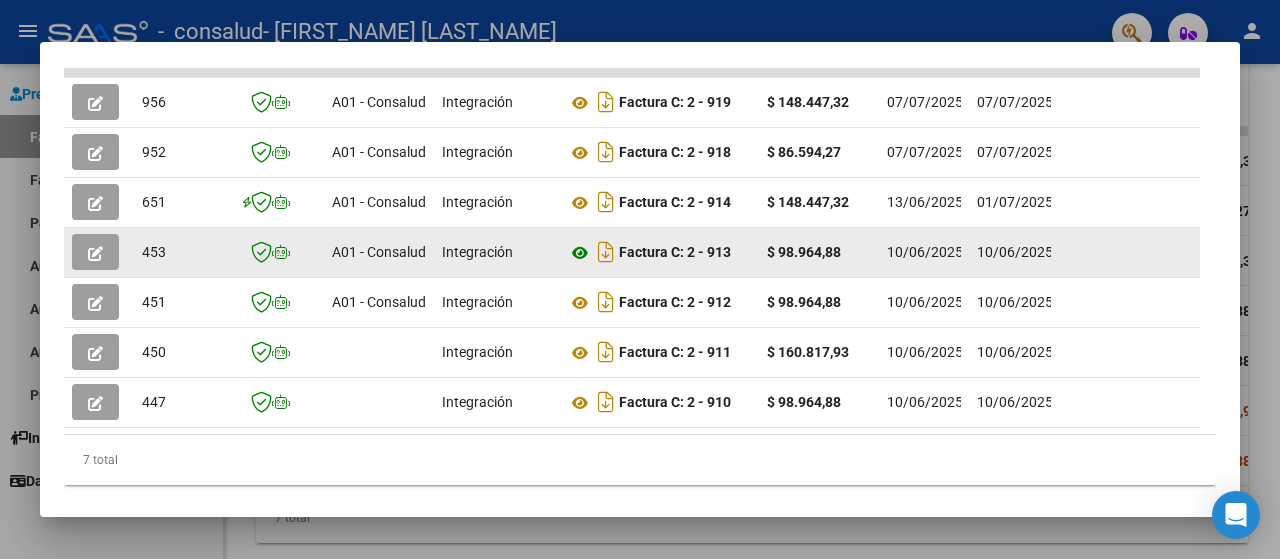 click 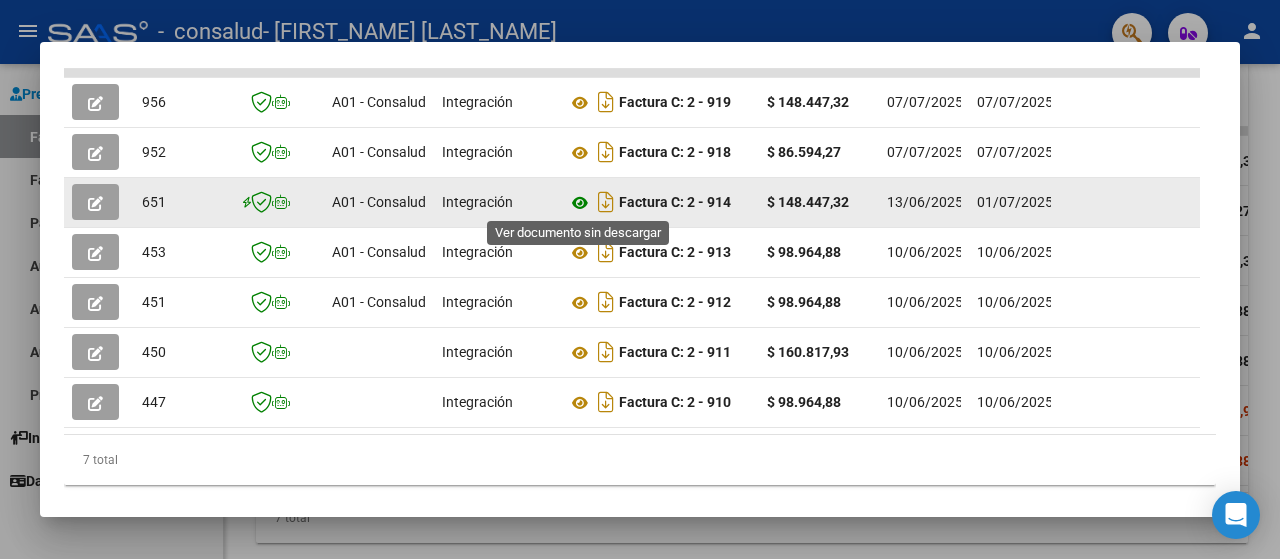 click 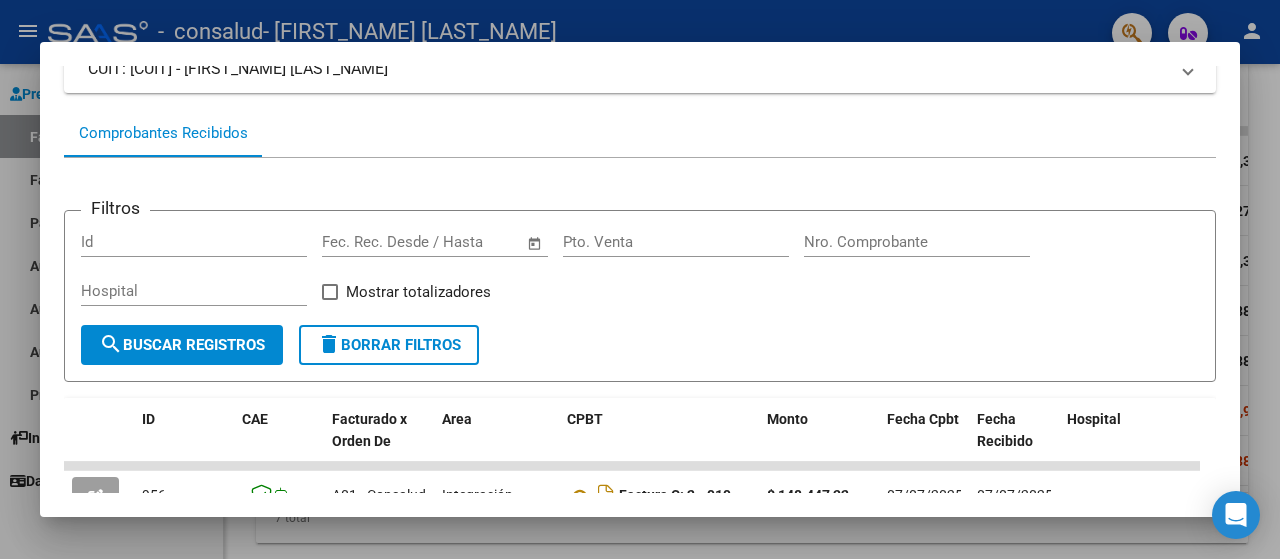 scroll, scrollTop: 150, scrollLeft: 0, axis: vertical 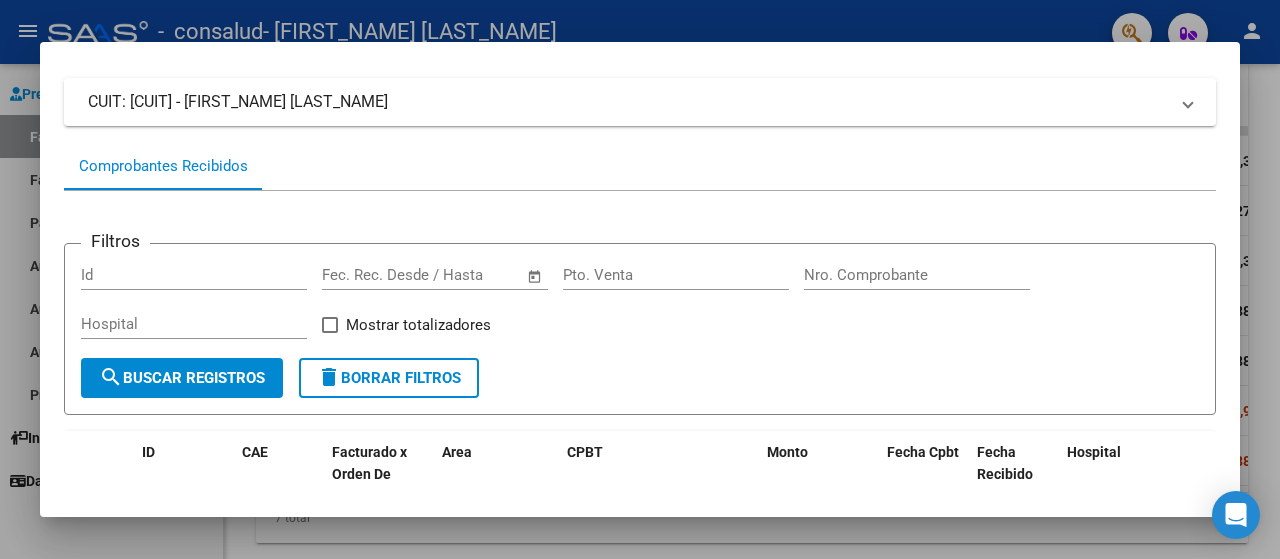 click on "Comprobantes Recibidos" at bounding box center (163, 166) 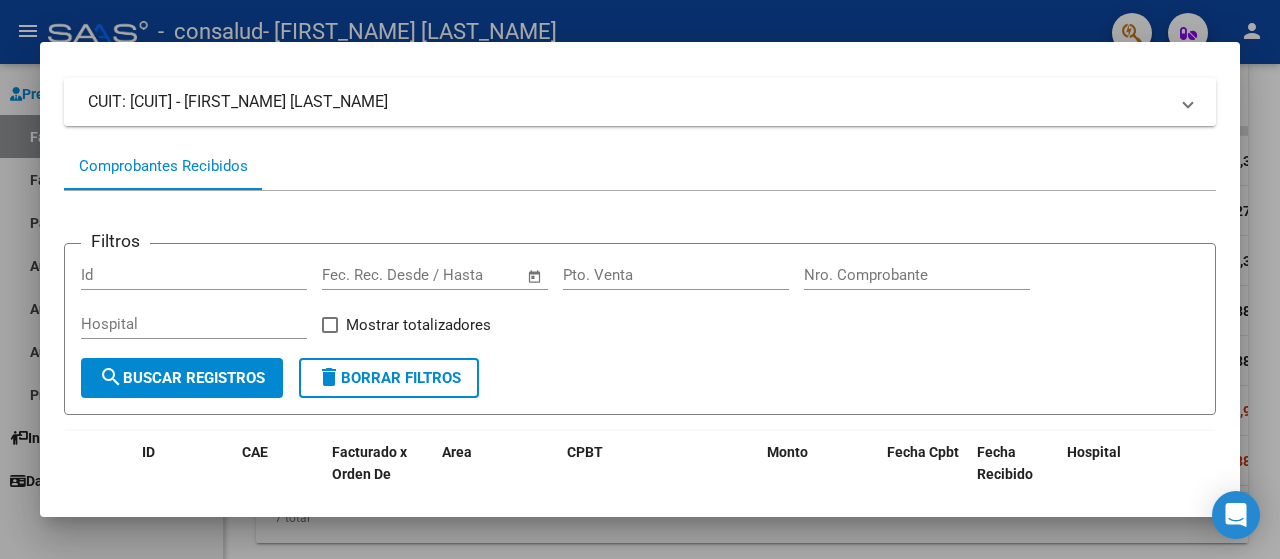 click on "CUIT: [CUIT] - [FIRST_NAME] [LAST_NAME]" at bounding box center [628, 102] 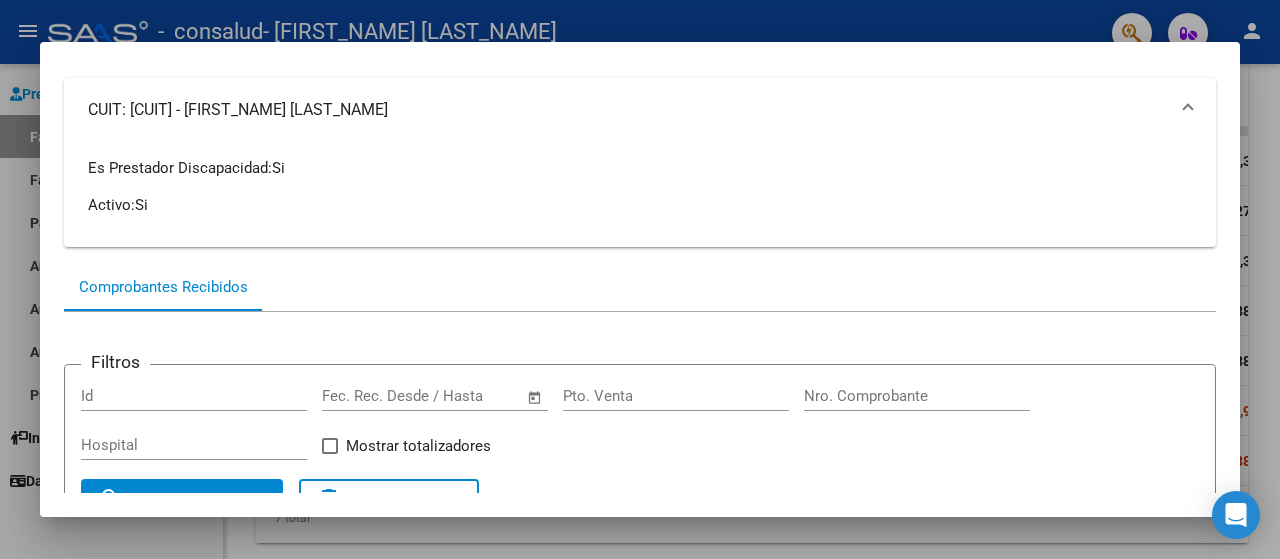 click on "CUIT: [CUIT] - [FIRST_NAME] [LAST_NAME]" at bounding box center [628, 110] 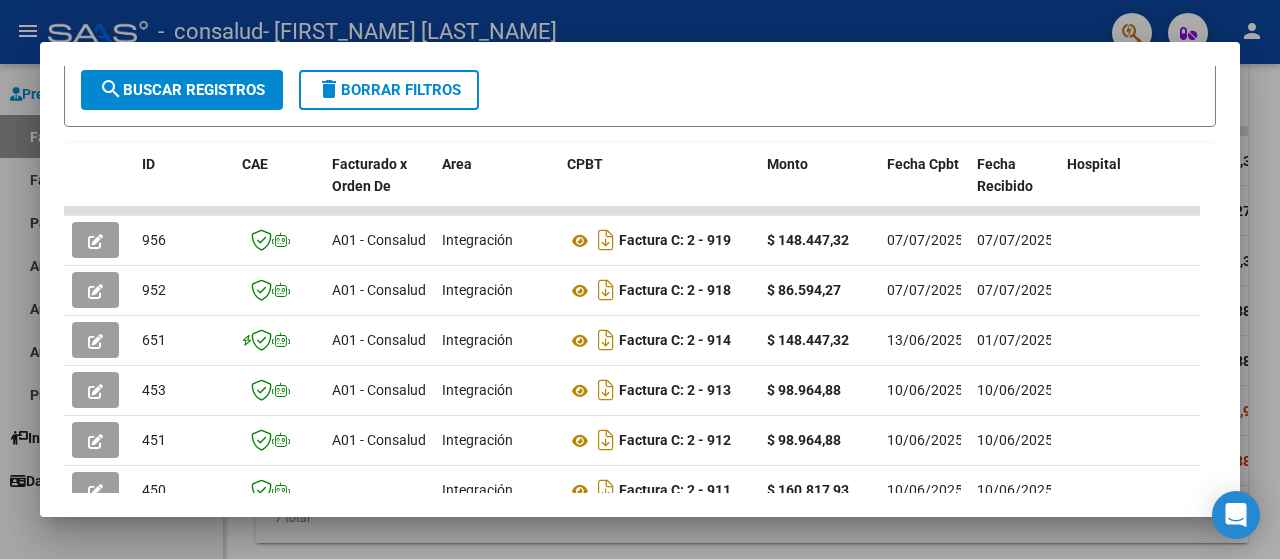scroll, scrollTop: 0, scrollLeft: 0, axis: both 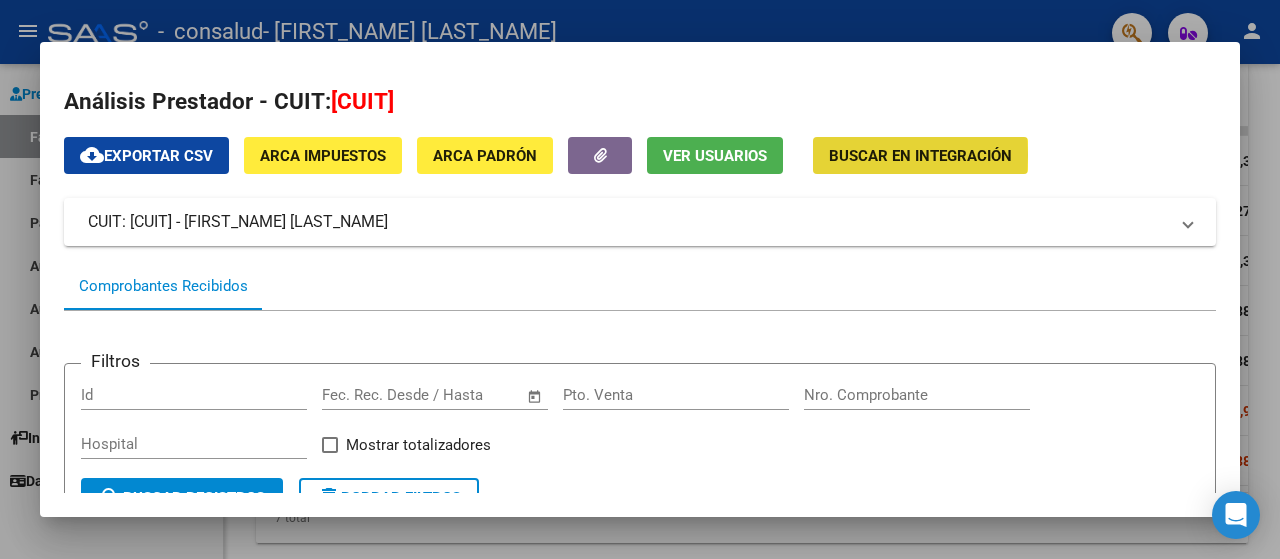 click on "Buscar en Integración" 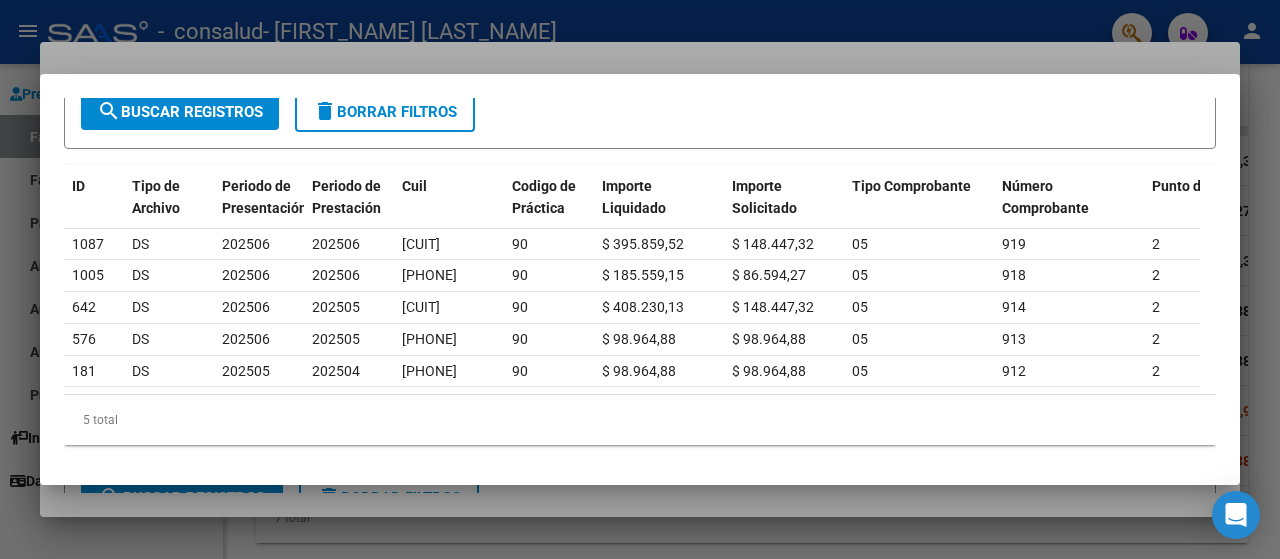 scroll, scrollTop: 168, scrollLeft: 0, axis: vertical 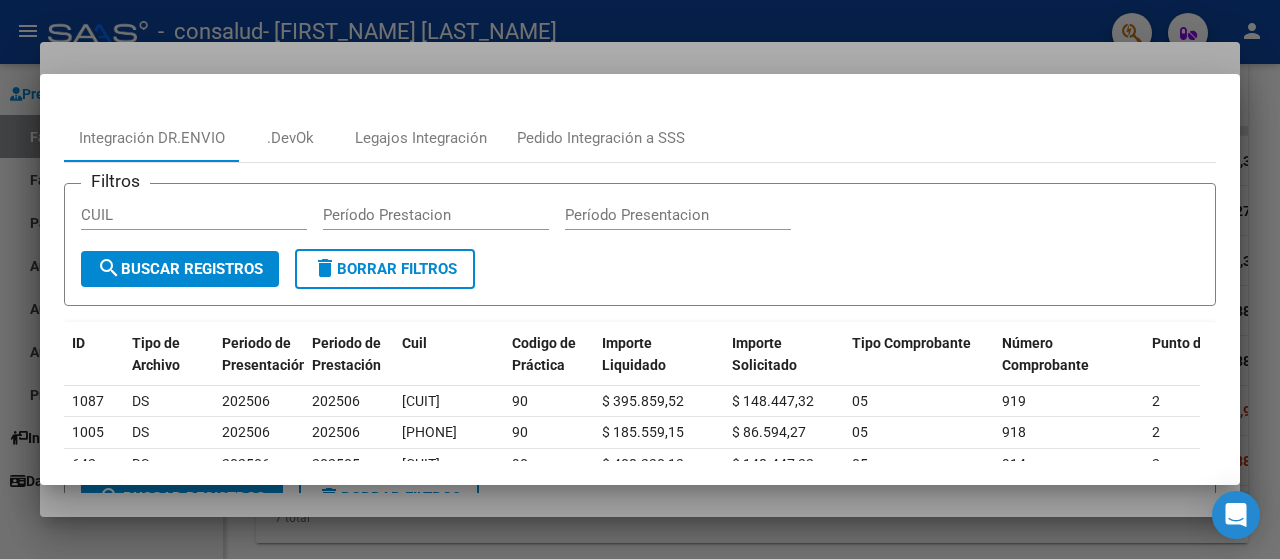 click at bounding box center (640, 279) 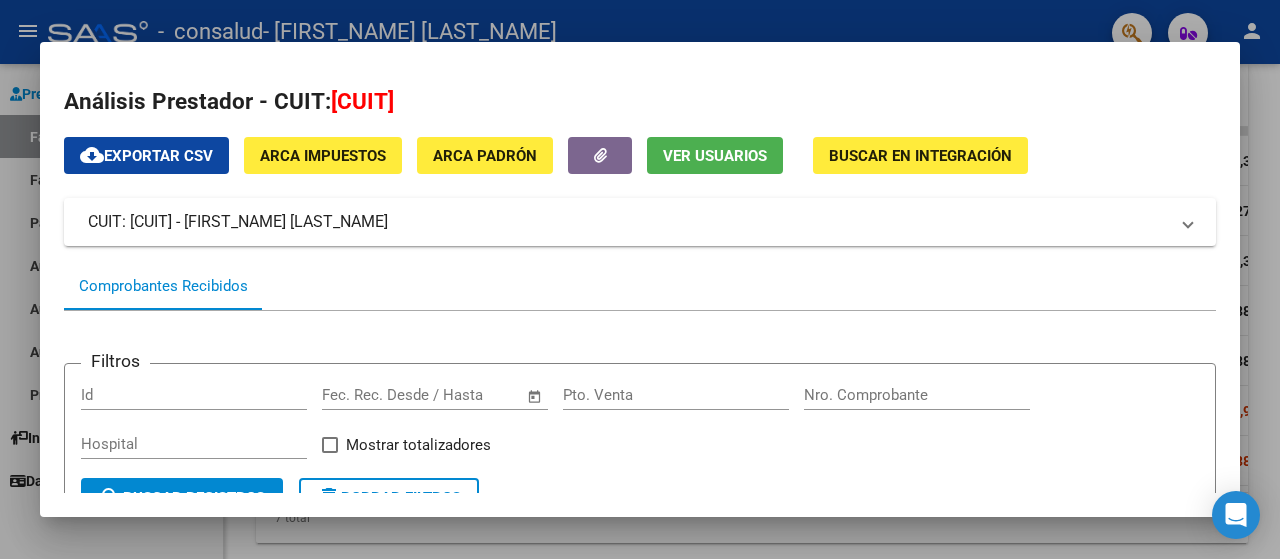 click at bounding box center (640, 279) 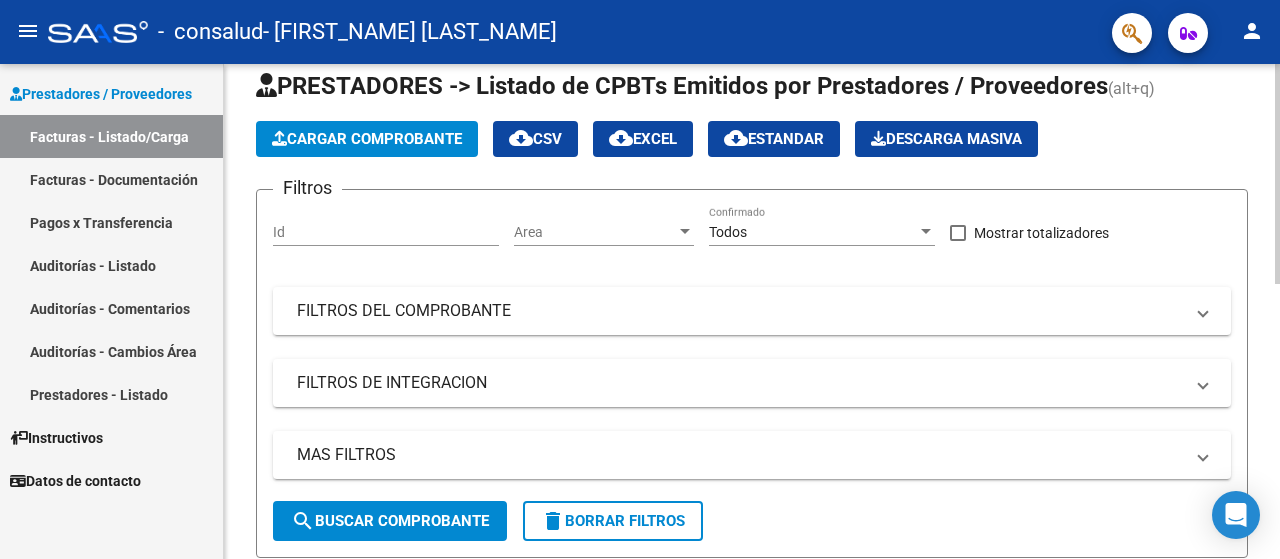 scroll, scrollTop: 0, scrollLeft: 0, axis: both 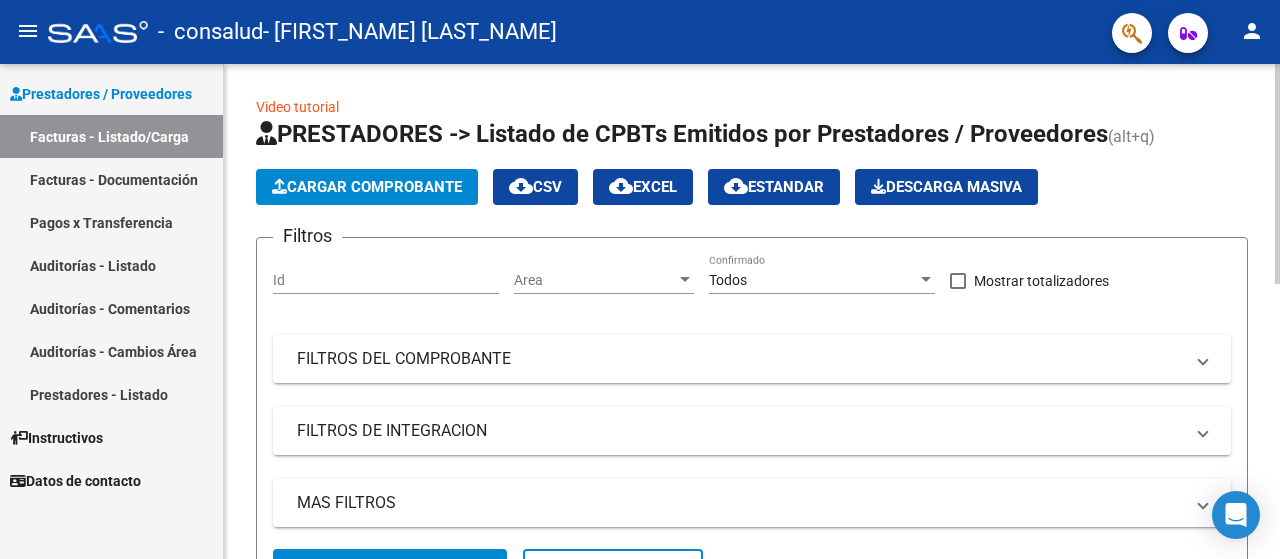 click on "menu -   consalud   - [FIRST_NAME] [LAST_NAME] person    Prestadores / Proveedores Facturas - Listado/Carga Facturas - Documentación Pagos x Transferencia Auditorías - Listado Auditorías - Comentarios Auditorías - Cambios Área Prestadores - Listado    Instructivos    Datos de contacto  Video tutorial   PRESTADORES -> Listado de CPBTs Emitidos por Prestadores / Proveedores (alt+q)   Cargar Comprobante
cloud_download  CSV  cloud_download  EXCEL  cloud_download  Estandar   Descarga Masiva
Filtros Id Area Area Todos Confirmado   Mostrar totalizadores   FILTROS DEL COMPROBANTE  Comprobante Tipo Comprobante Tipo Start date – End date Fec. Comprobante Desde / Hasta Días Emisión Desde(cant. días) Días Emisión Hasta(cant. días) CUIT / Razón Social Pto. Venta Nro. Comprobante Código SSS CAE Válido CAE Válido Todos Cargado Módulo Hosp. Todos Tiene facturacion Apócrifa Hospital Refes  FILTROS DE INTEGRACION  Período De Prestación Campos del Archivo de Rendición Devuelto x SSS (dr_envio) Todos –" 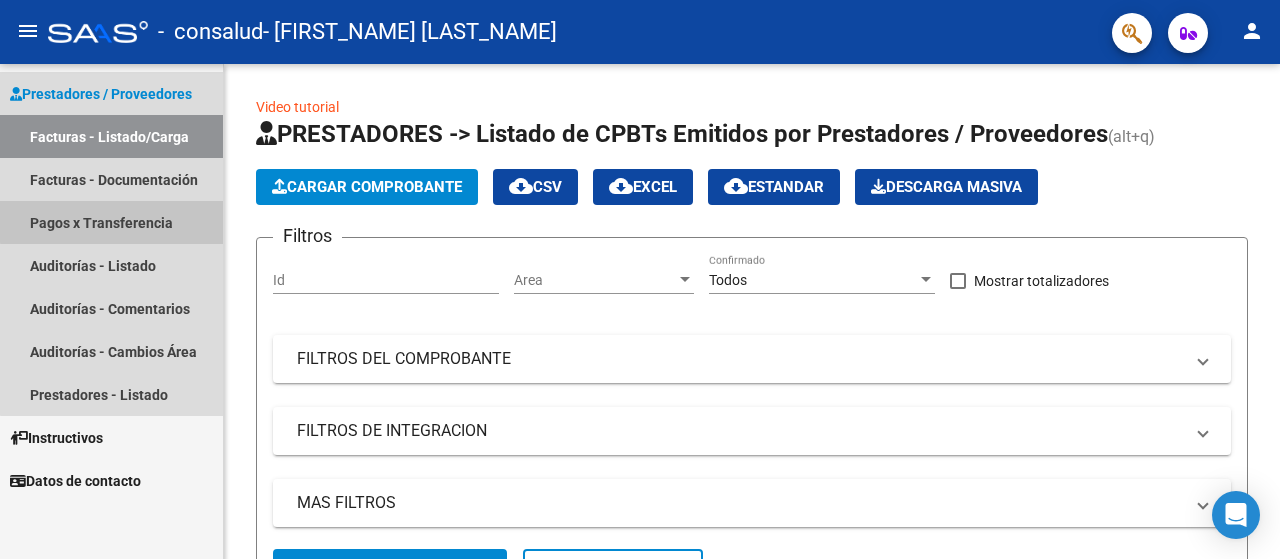 click on "Pagos x Transferencia" at bounding box center (111, 222) 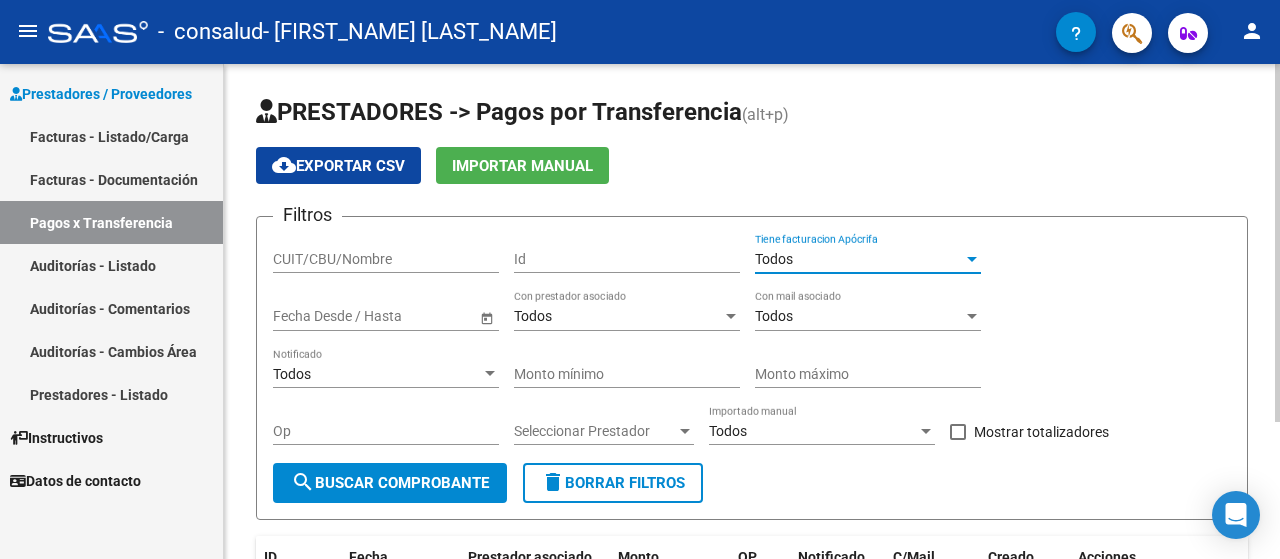 drag, startPoint x: 949, startPoint y: 251, endPoint x: 1004, endPoint y: 229, distance: 59.236813 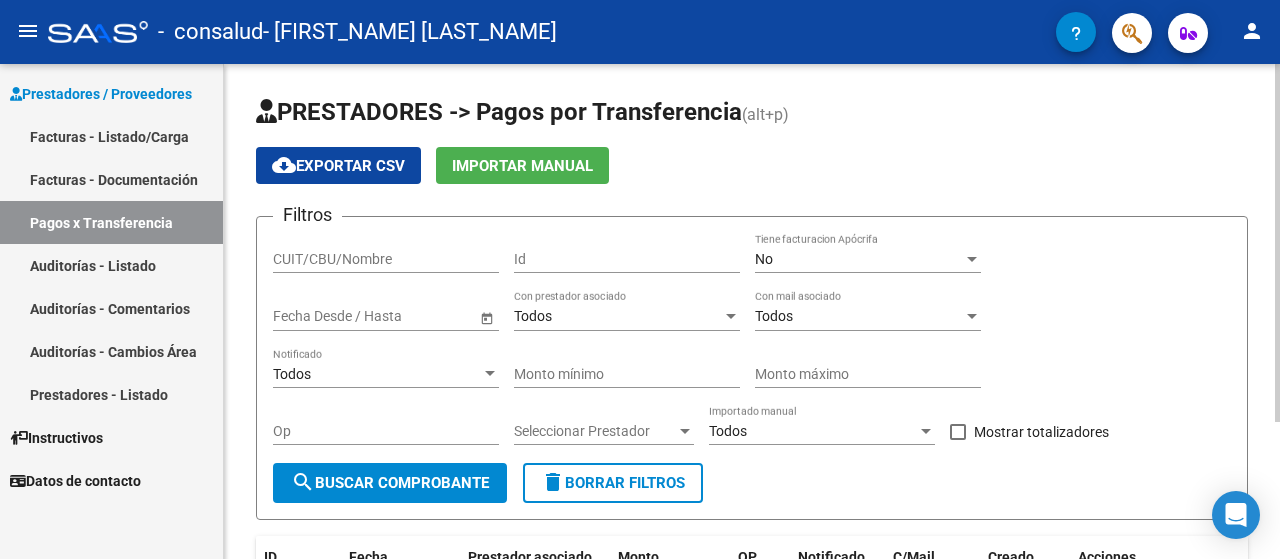 click on "Filtros CUIT/CBU/Nombre Id No Tiene facturacion Apócrifa Start date – End date Fecha Desde / Hasta Todos Con prestador asociado Todos Con mail asociado Todos Notificado Monto mínimo Monto máximo Op Seleccionar Prestador Seleccionar Prestador Todos Importado manual    Mostrar totalizadores  search  Buscar Comprobante  delete  Borrar Filtros" 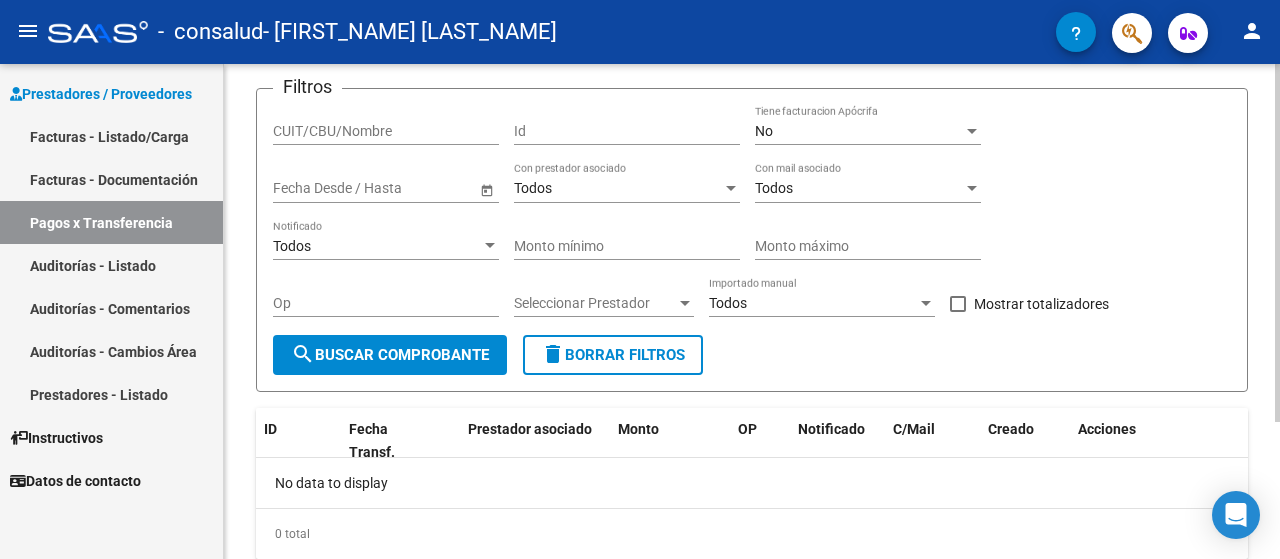 scroll, scrollTop: 0, scrollLeft: 0, axis: both 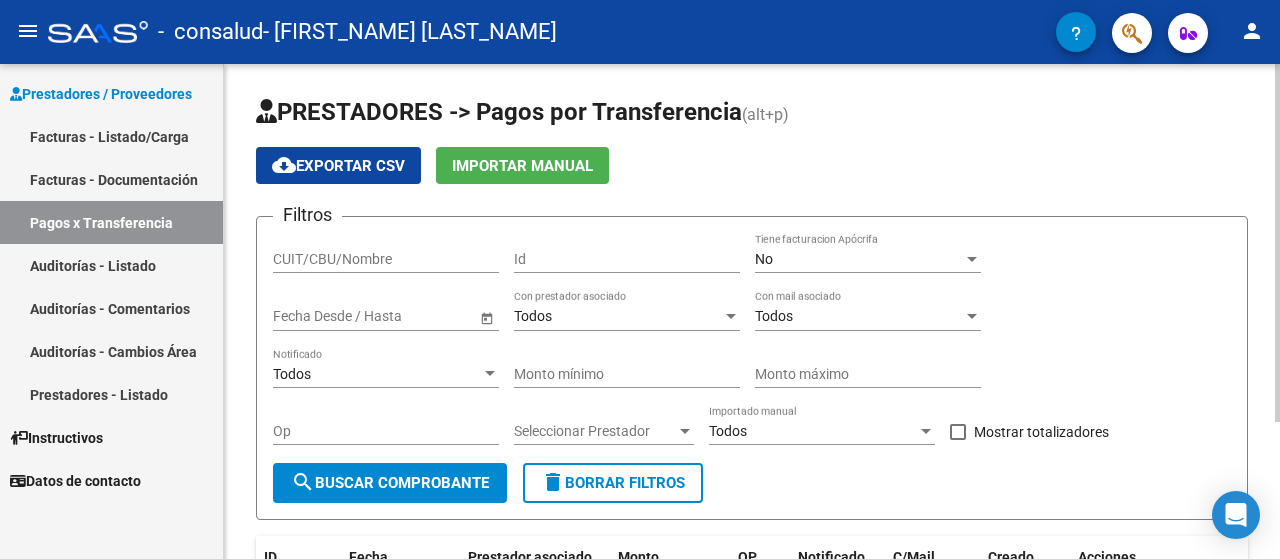 click 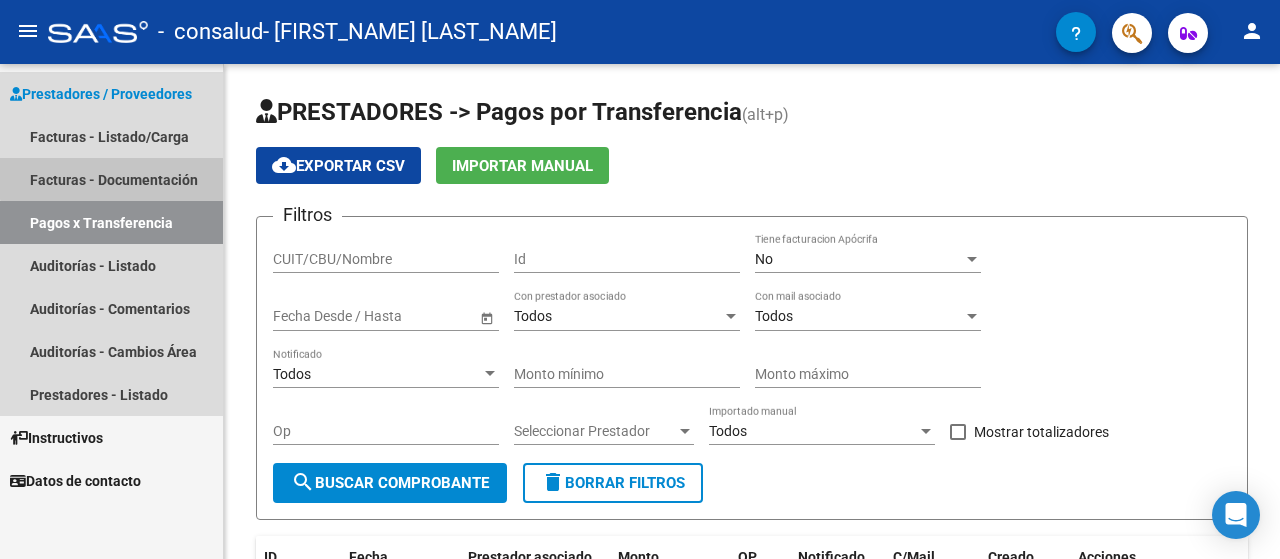 click on "Facturas - Documentación" at bounding box center (111, 179) 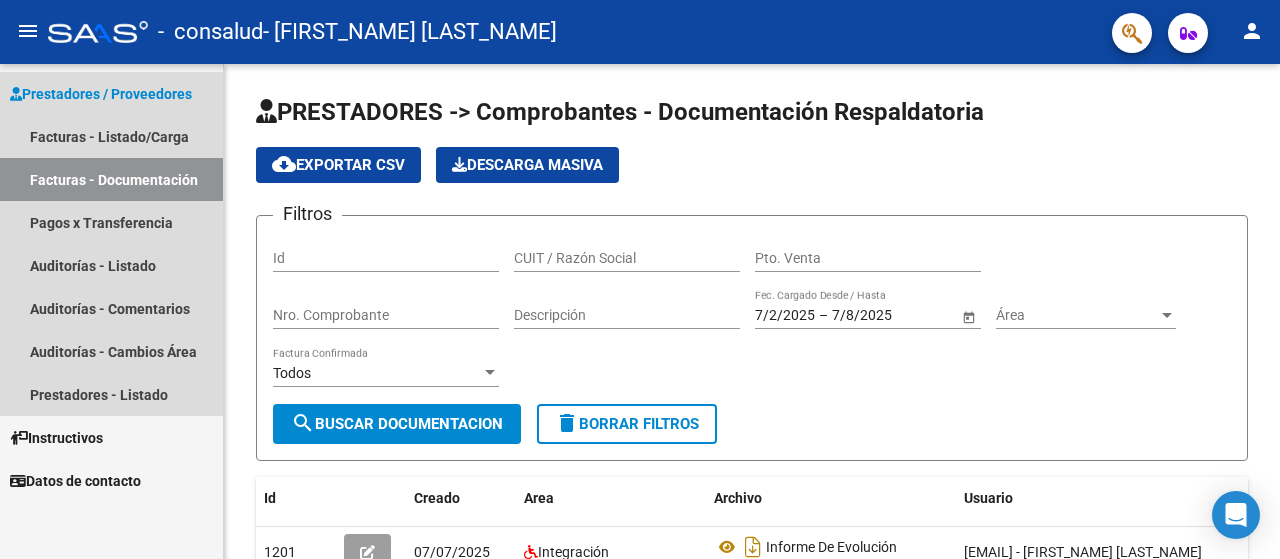 click on "Prestadores / Proveedores" at bounding box center [101, 94] 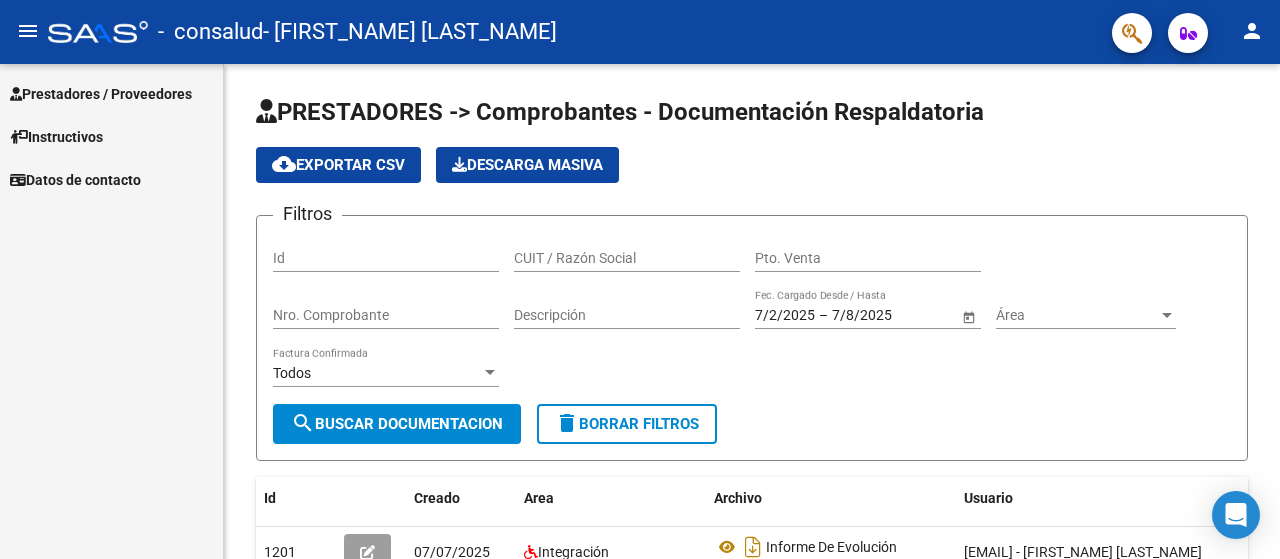 click on "Prestadores / Proveedores" at bounding box center [101, 94] 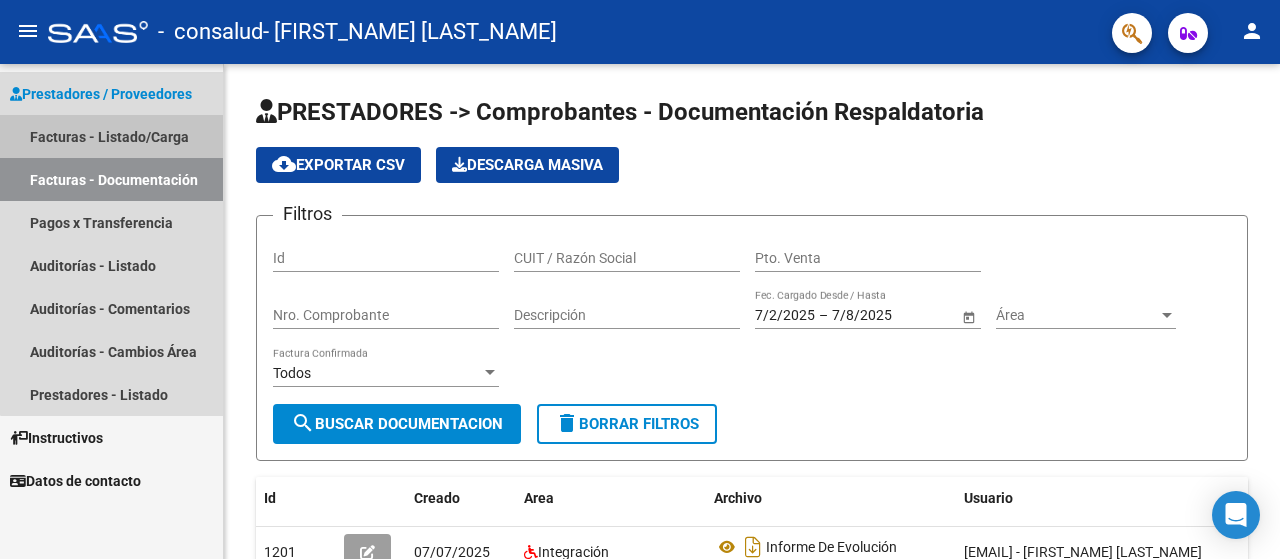 click on "Facturas - Listado/Carga" at bounding box center (111, 136) 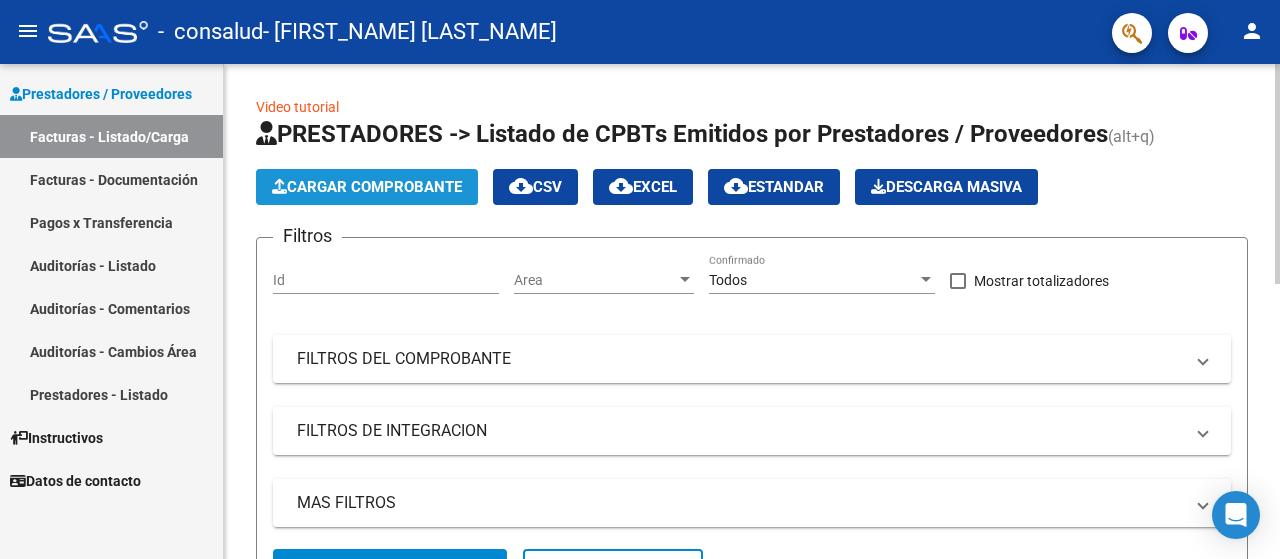 click on "Cargar Comprobante" 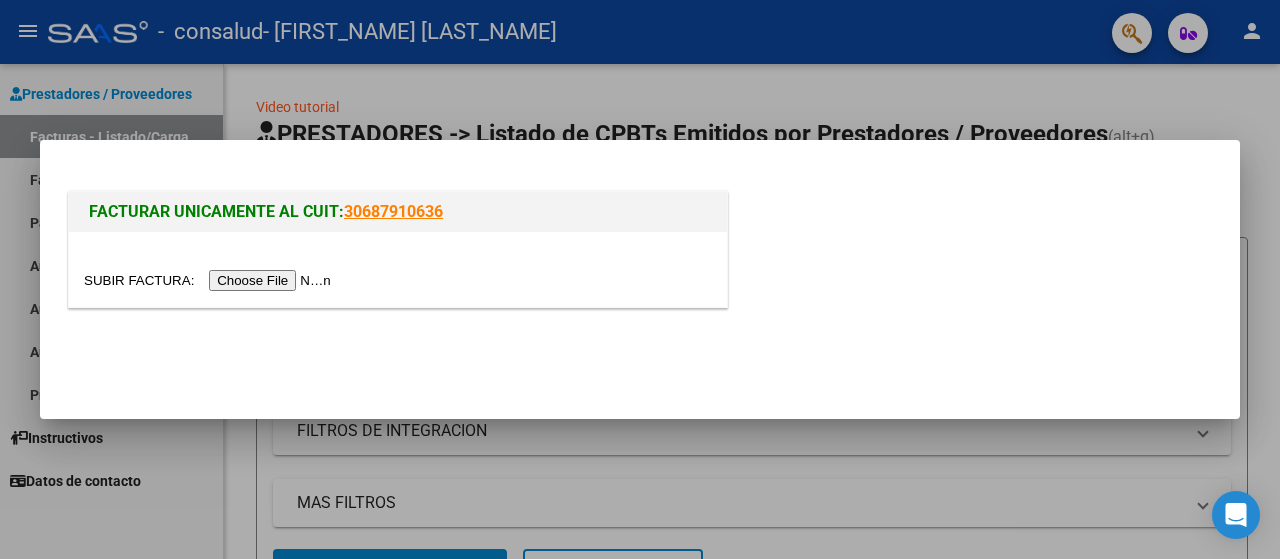 click at bounding box center (210, 280) 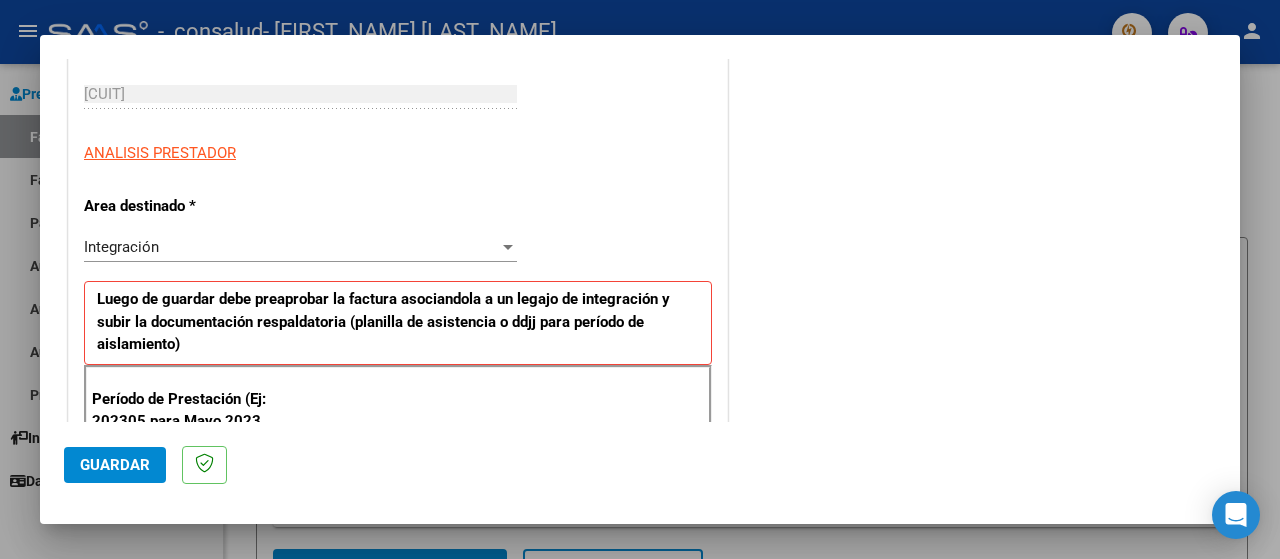 scroll, scrollTop: 302, scrollLeft: 0, axis: vertical 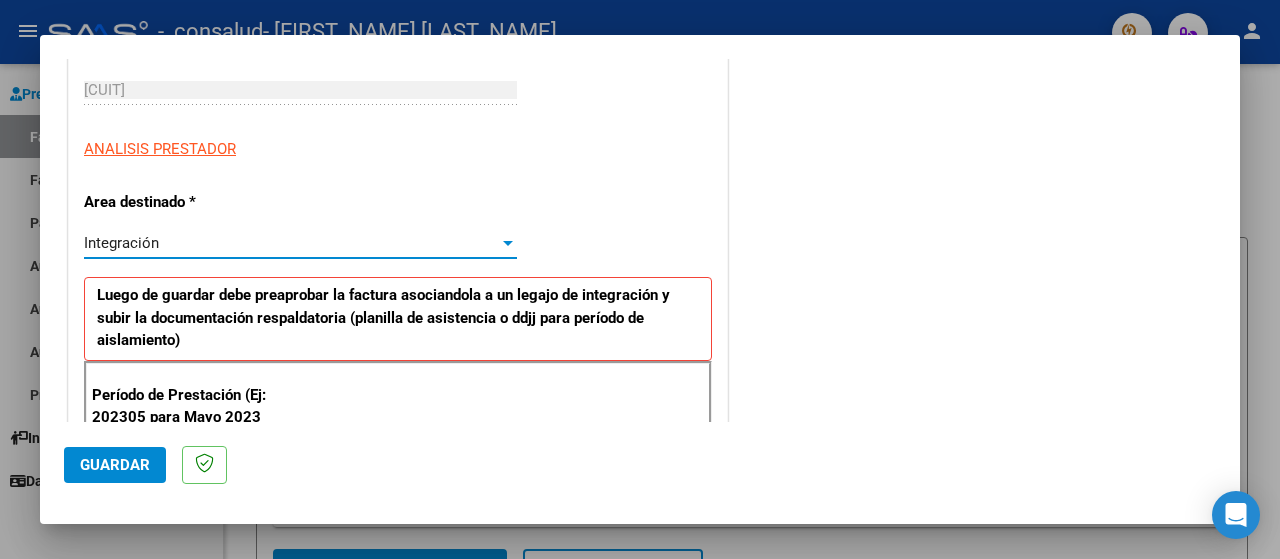 click at bounding box center [508, 243] 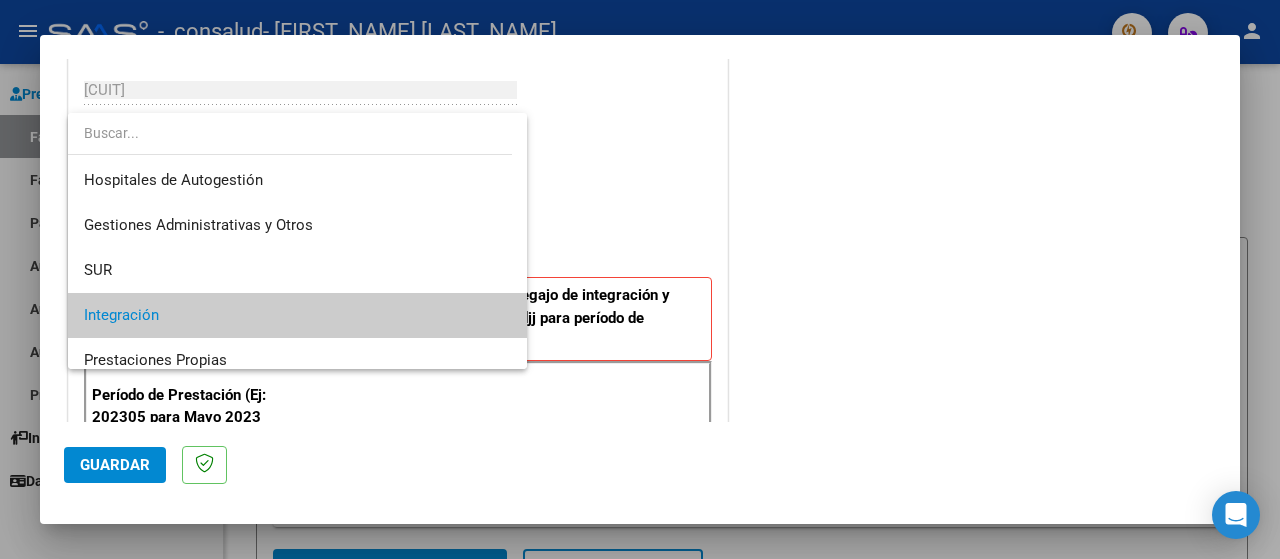 scroll, scrollTop: 74, scrollLeft: 0, axis: vertical 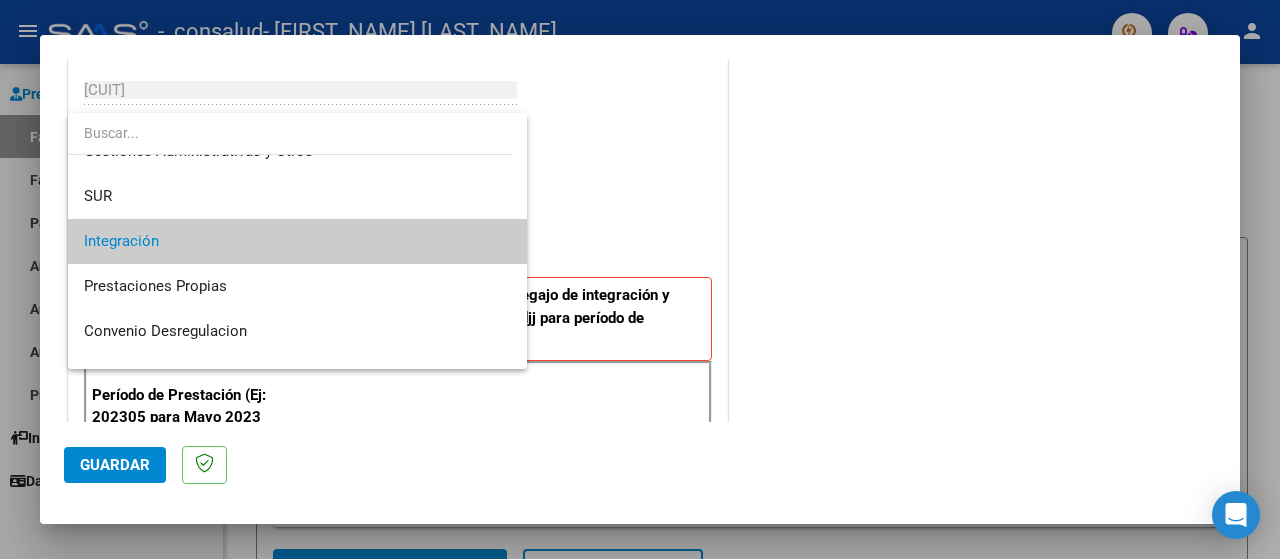 click on "Integración" at bounding box center [298, 241] 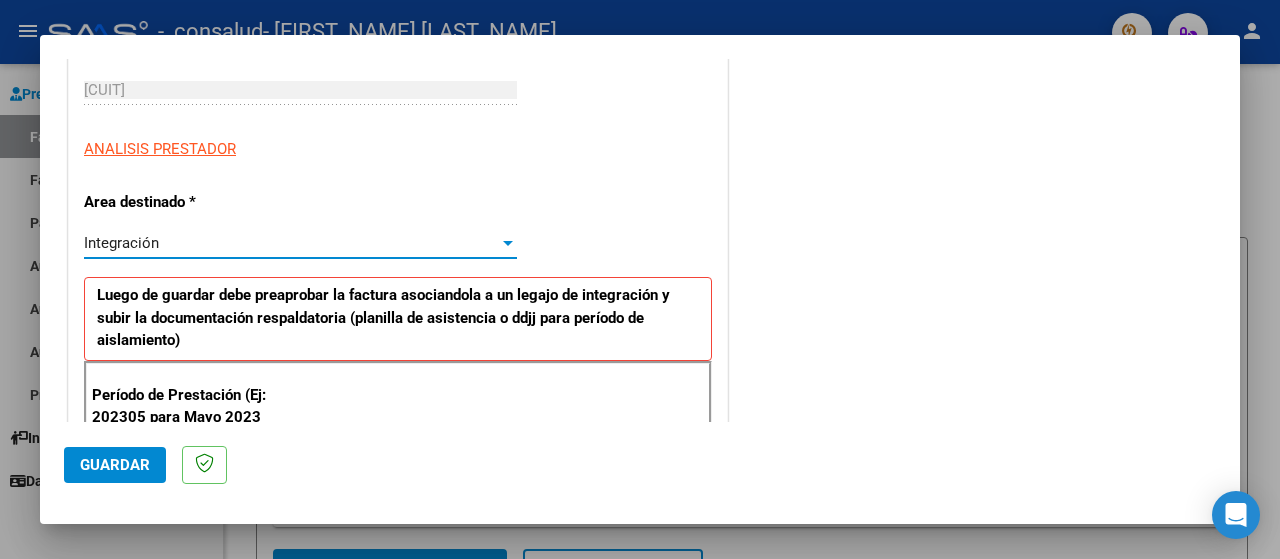 click at bounding box center [508, 243] 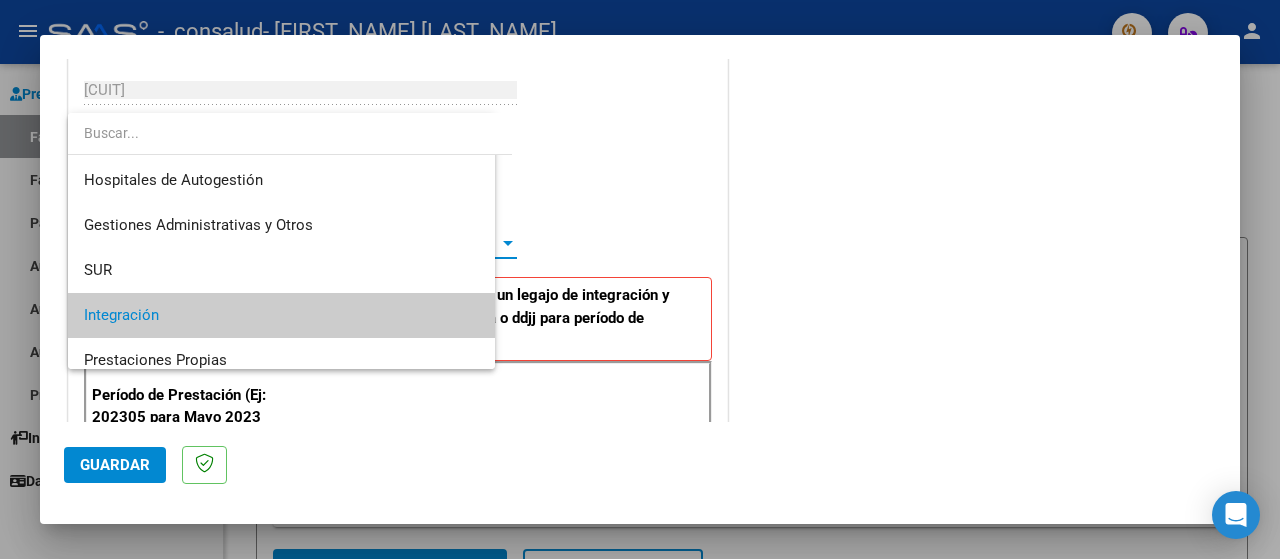 scroll, scrollTop: 74, scrollLeft: 0, axis: vertical 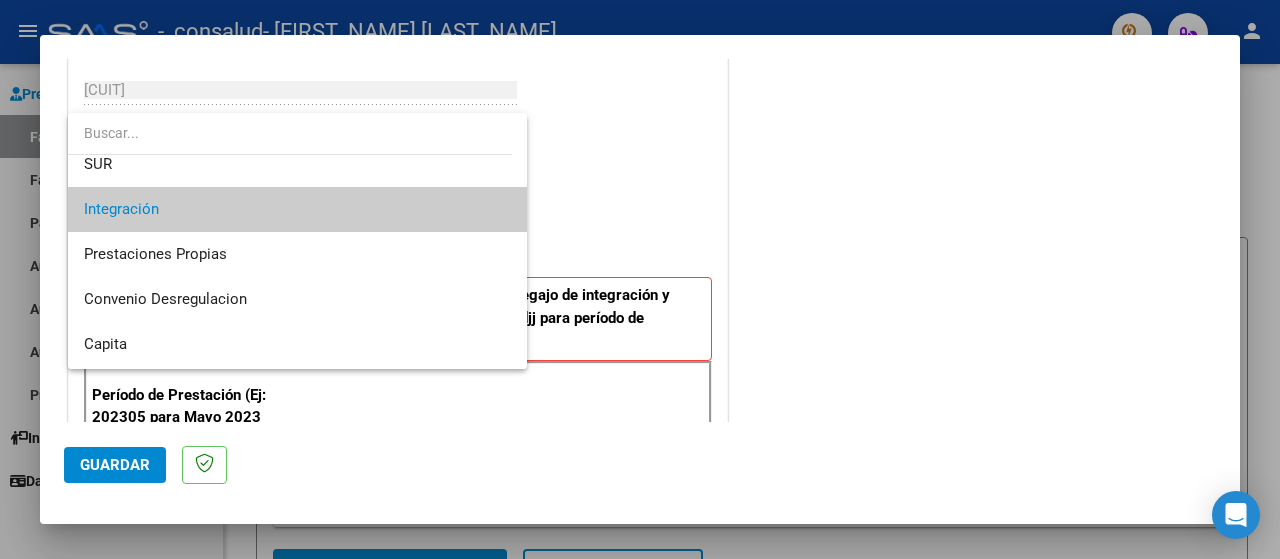 click at bounding box center (640, 279) 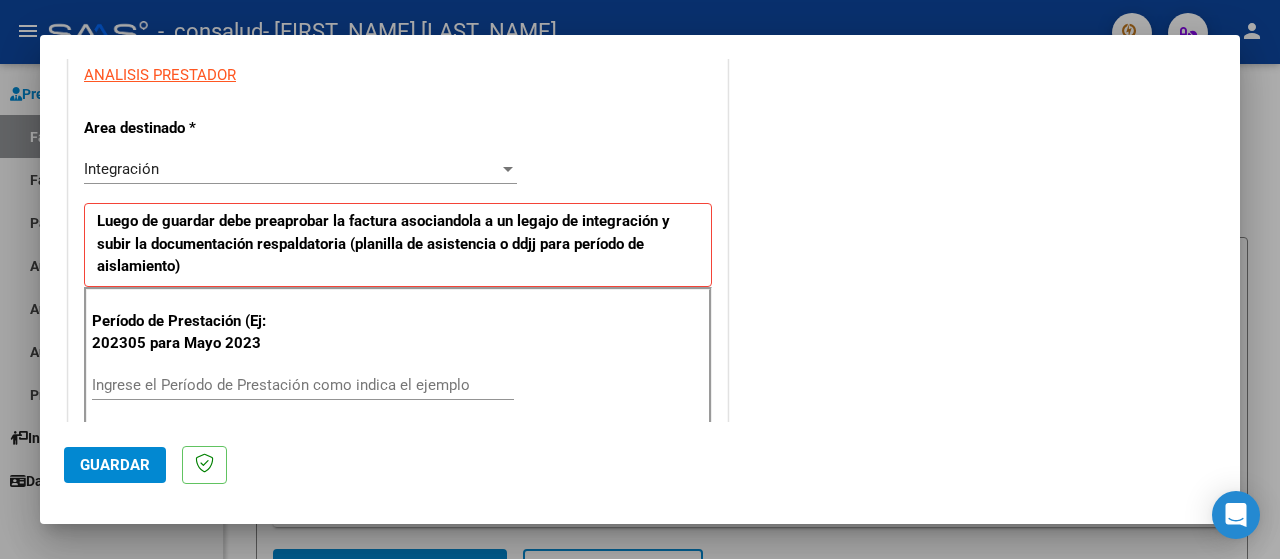scroll, scrollTop: 386, scrollLeft: 0, axis: vertical 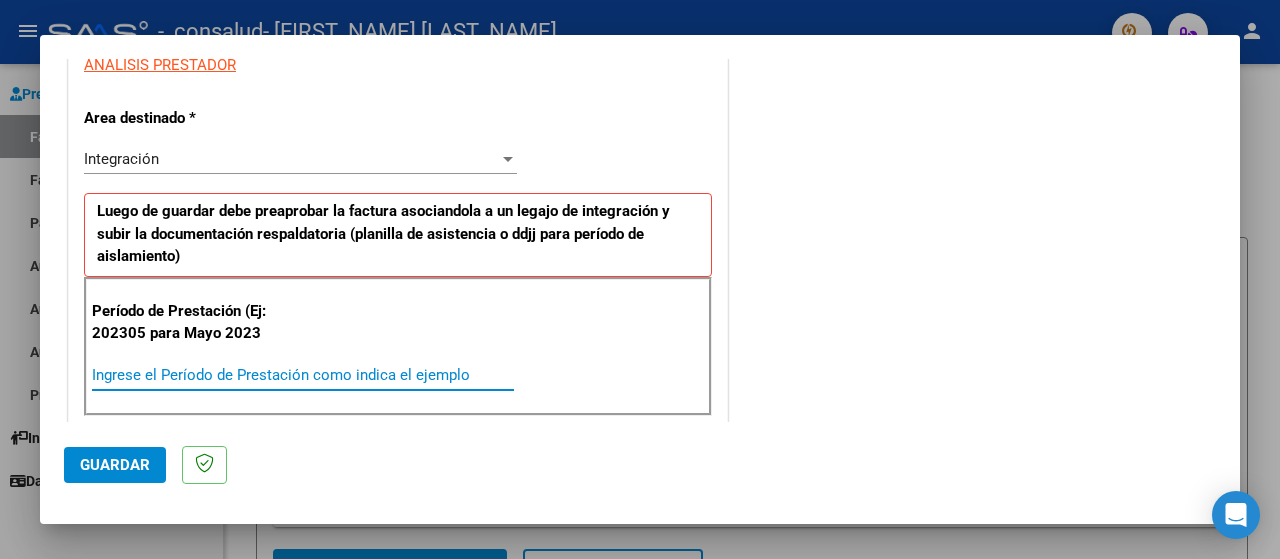 click on "Ingrese el Período de Prestación como indica el ejemplo" at bounding box center (303, 375) 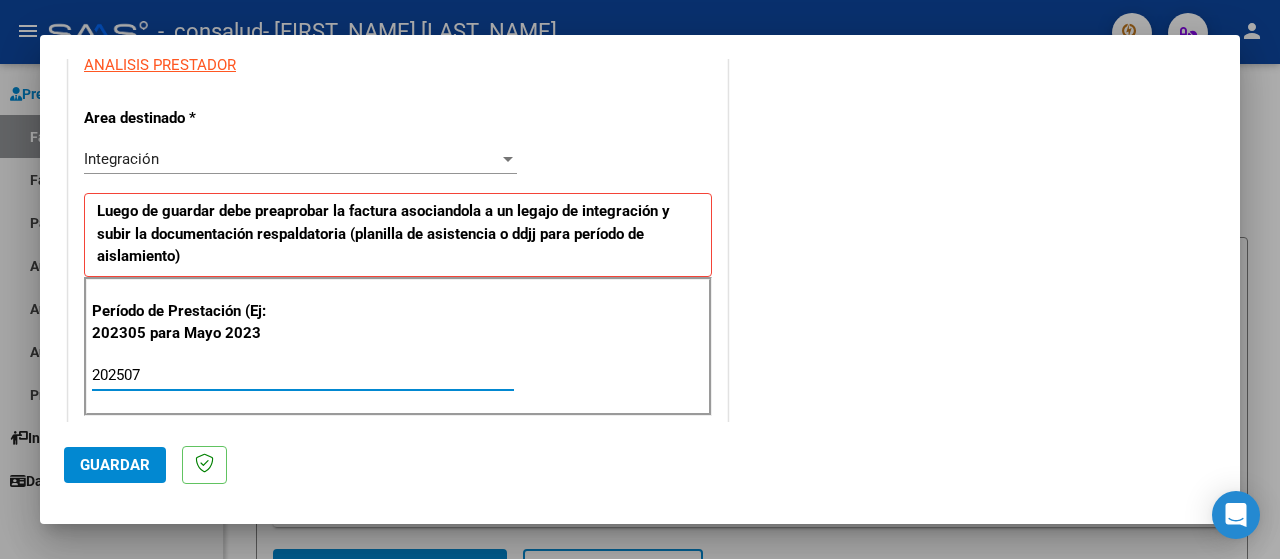 type on "202507" 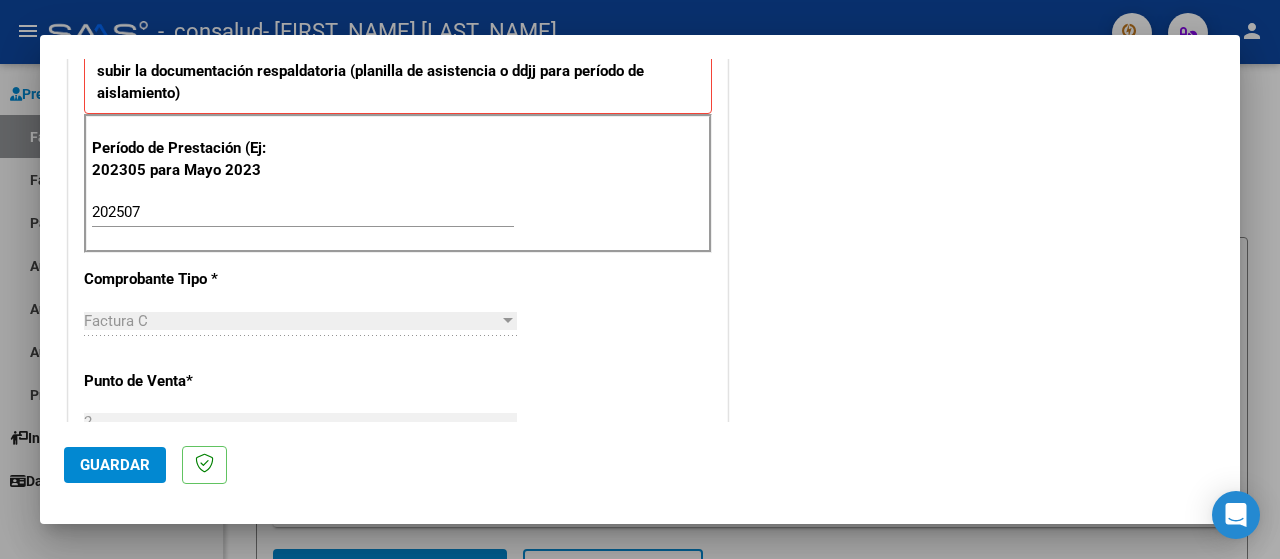 scroll, scrollTop: 552, scrollLeft: 0, axis: vertical 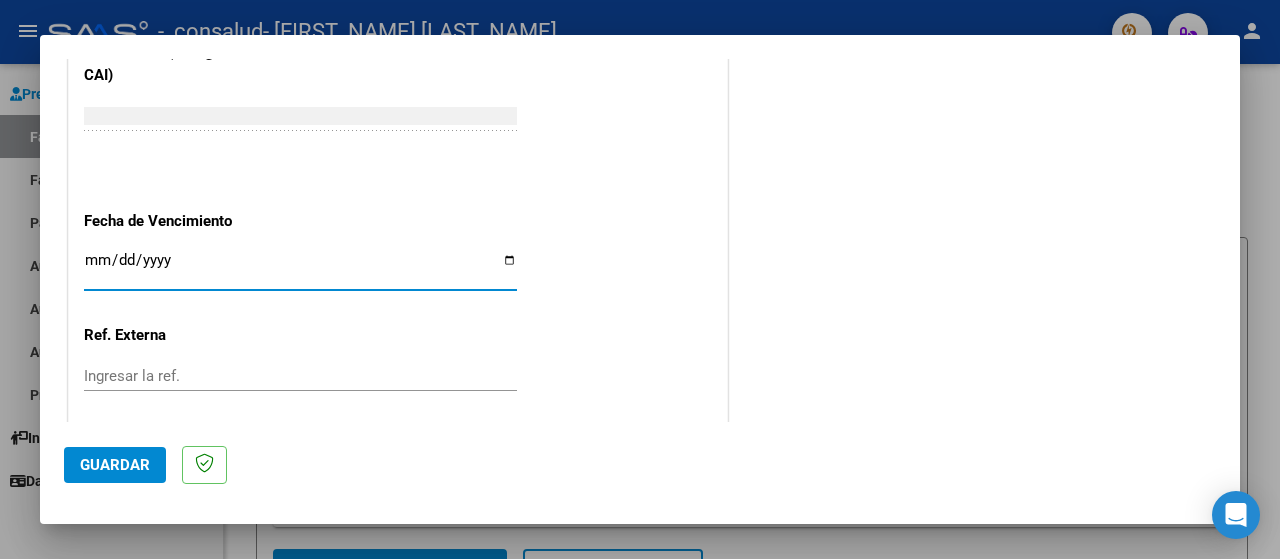 click on "Ingresar la fecha" at bounding box center (300, 268) 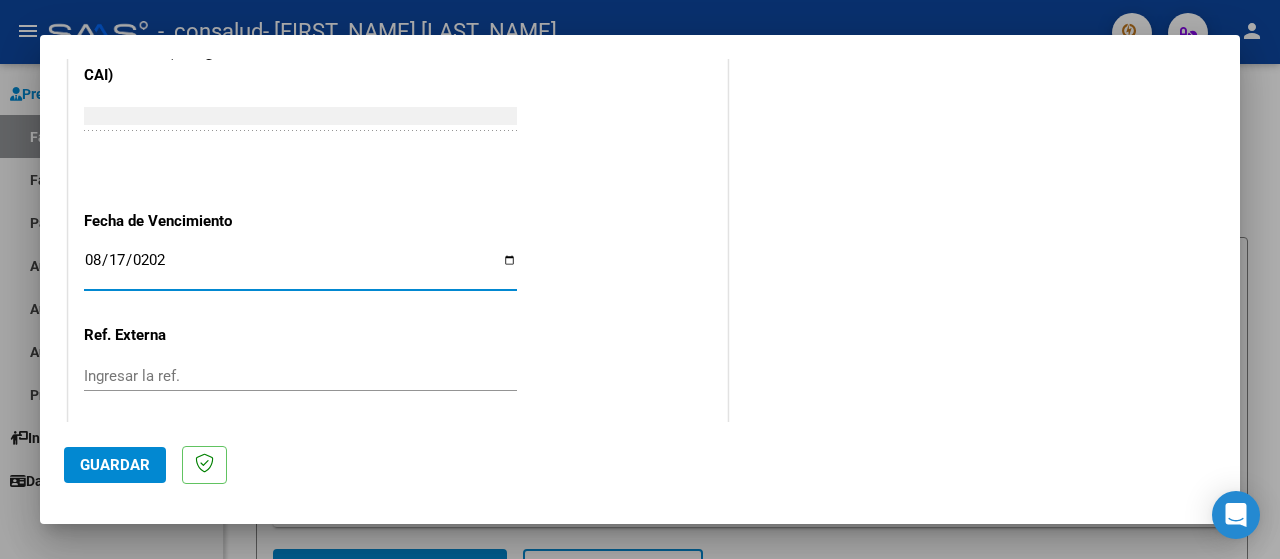 type on "2025-08-17" 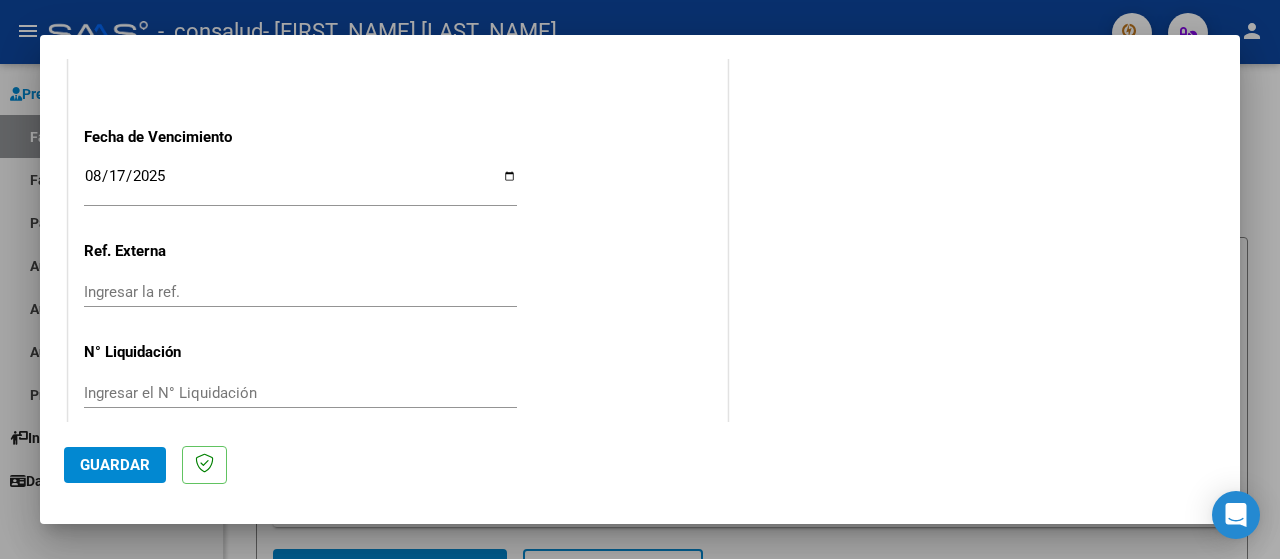 scroll, scrollTop: 1399, scrollLeft: 0, axis: vertical 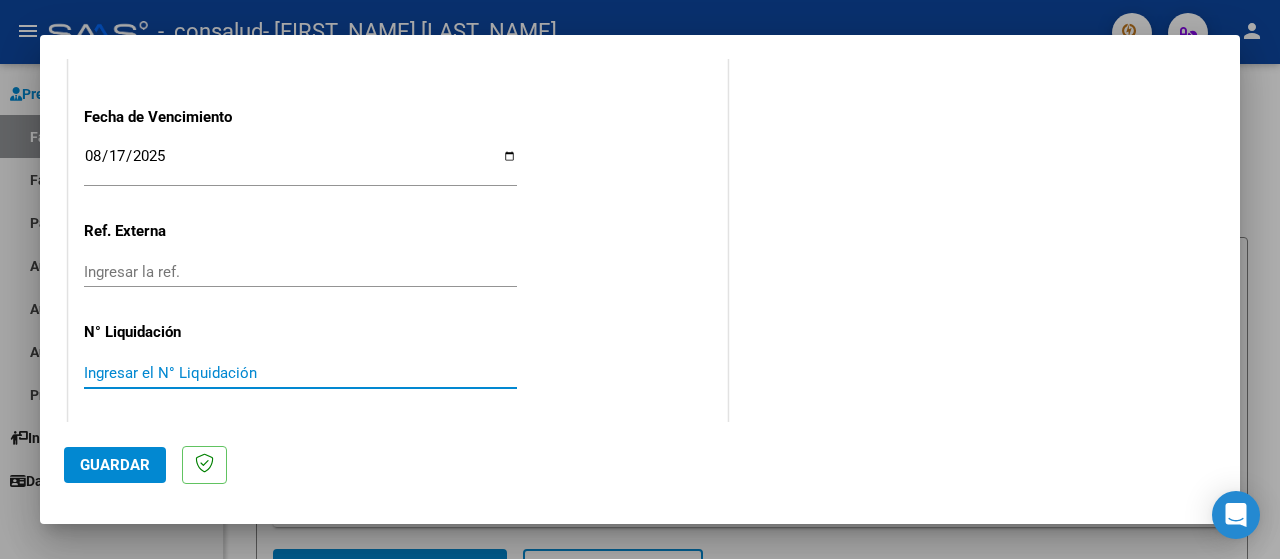 click on "Ingresar el N° Liquidación" at bounding box center [300, 373] 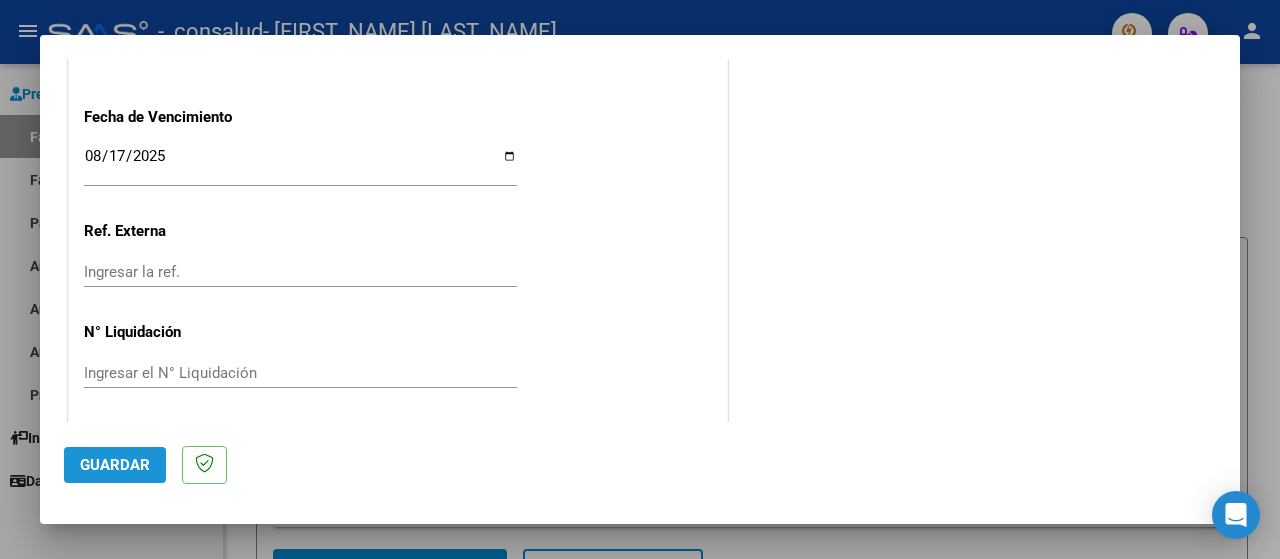 click on "Guardar" 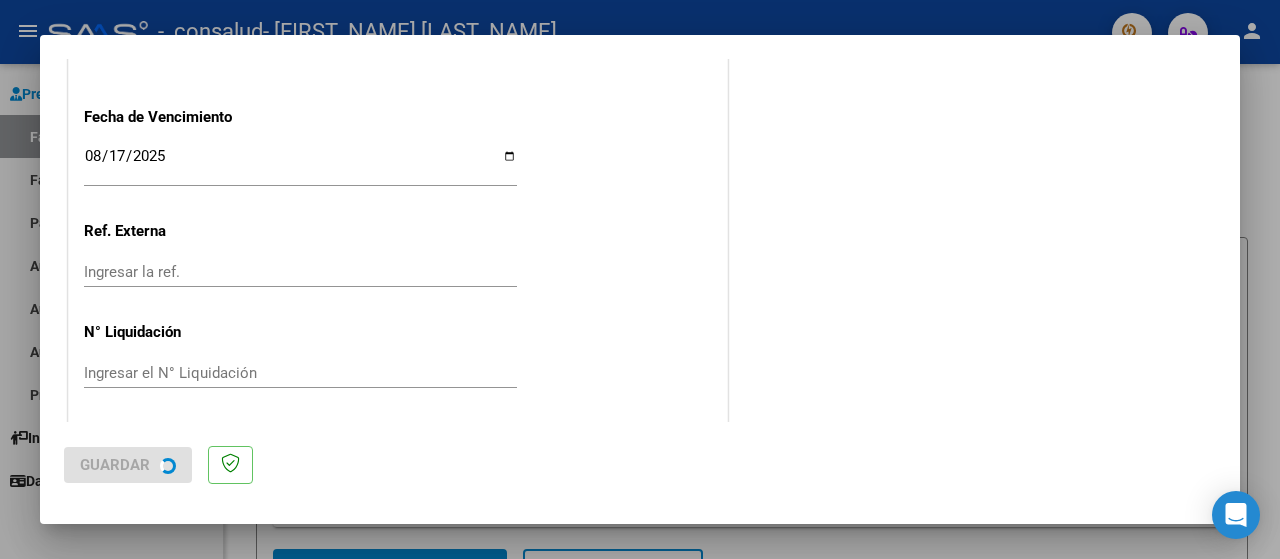scroll, scrollTop: 0, scrollLeft: 0, axis: both 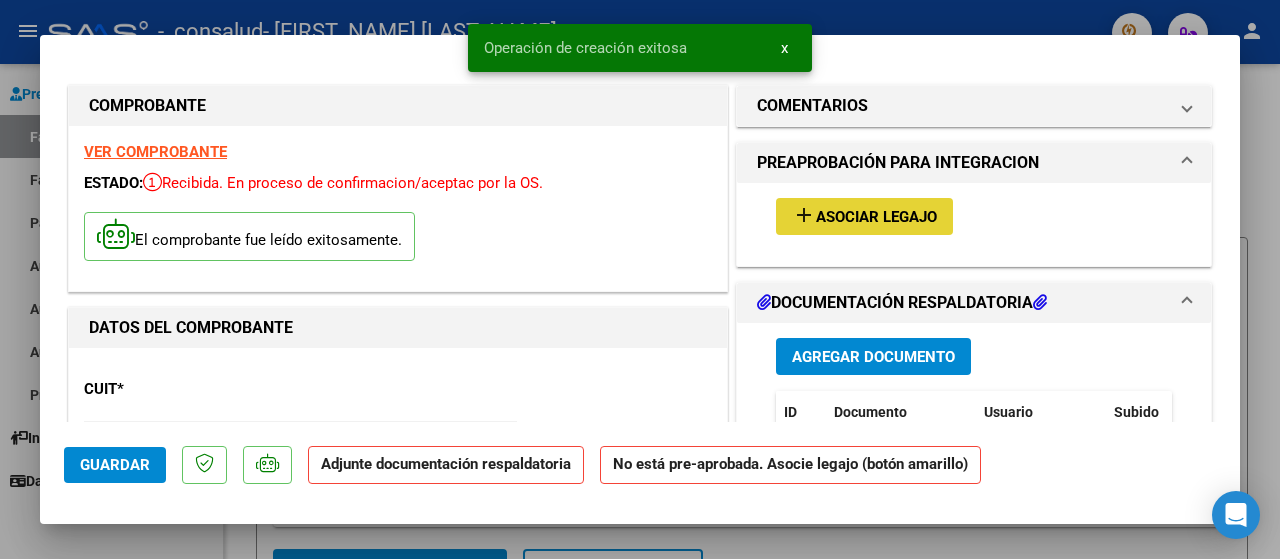 click on "Asociar Legajo" at bounding box center [876, 217] 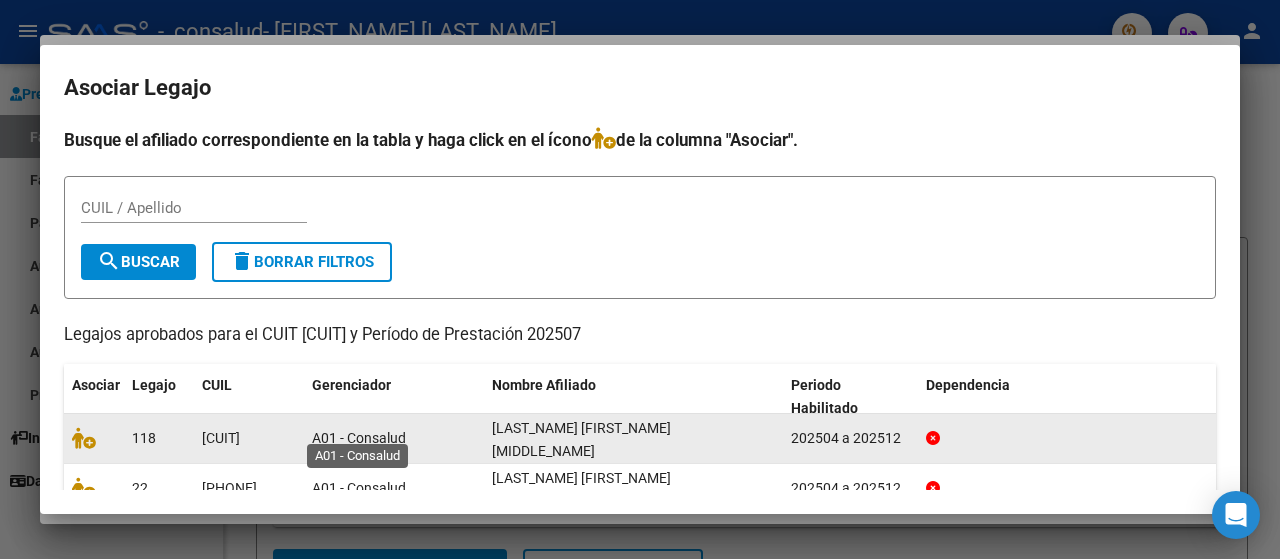 click on "A01 - Consalud" 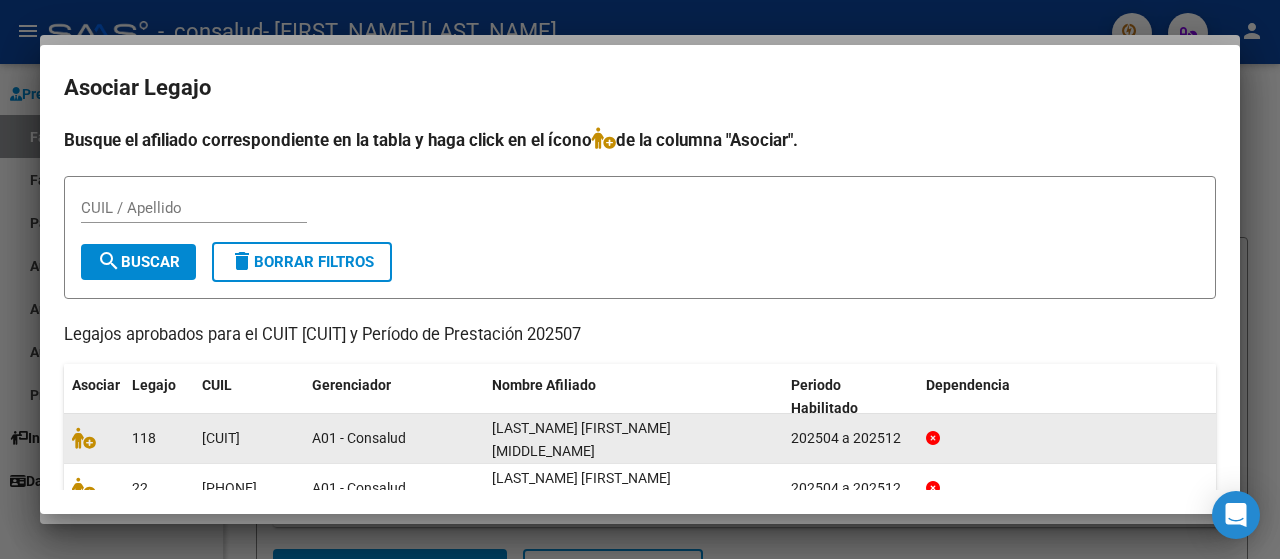 click on "A01 - Consalud" 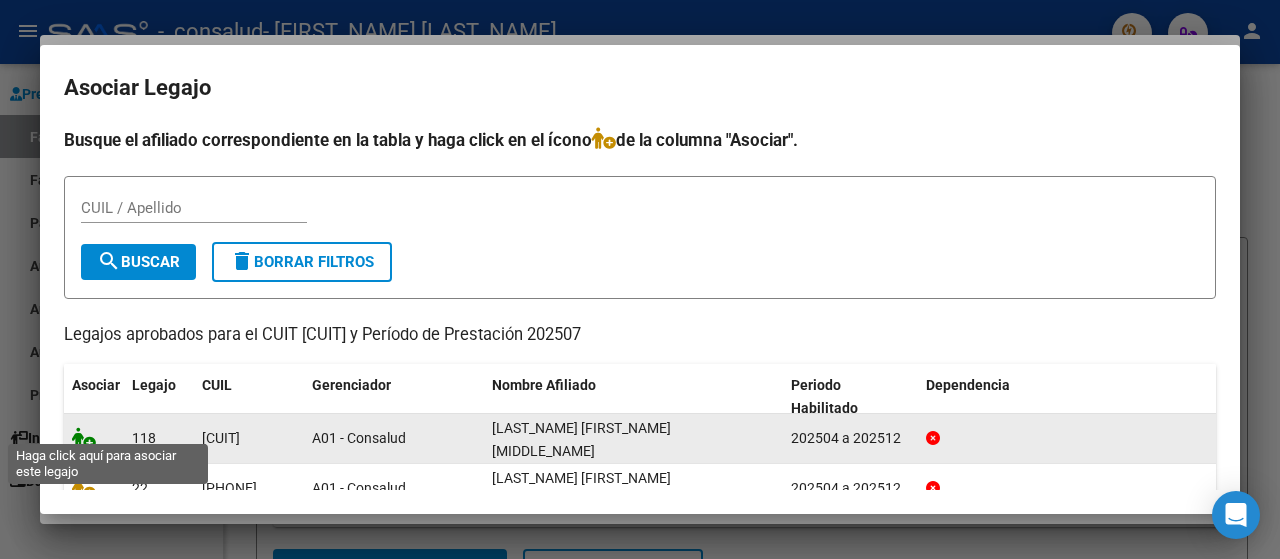 click 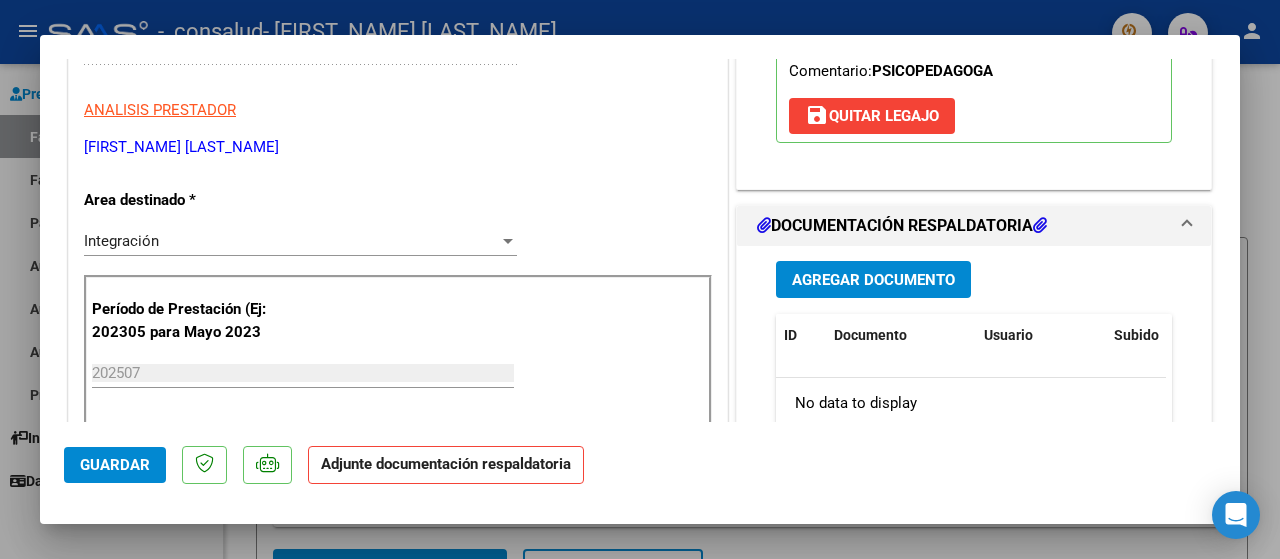 scroll, scrollTop: 373, scrollLeft: 0, axis: vertical 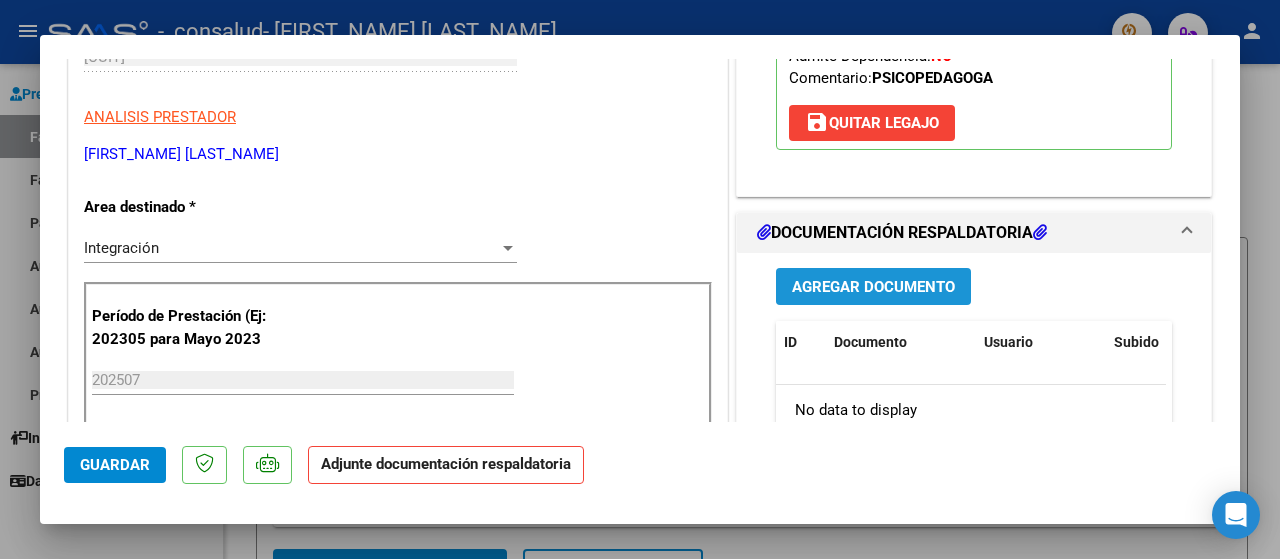 click on "Agregar Documento" at bounding box center (873, 287) 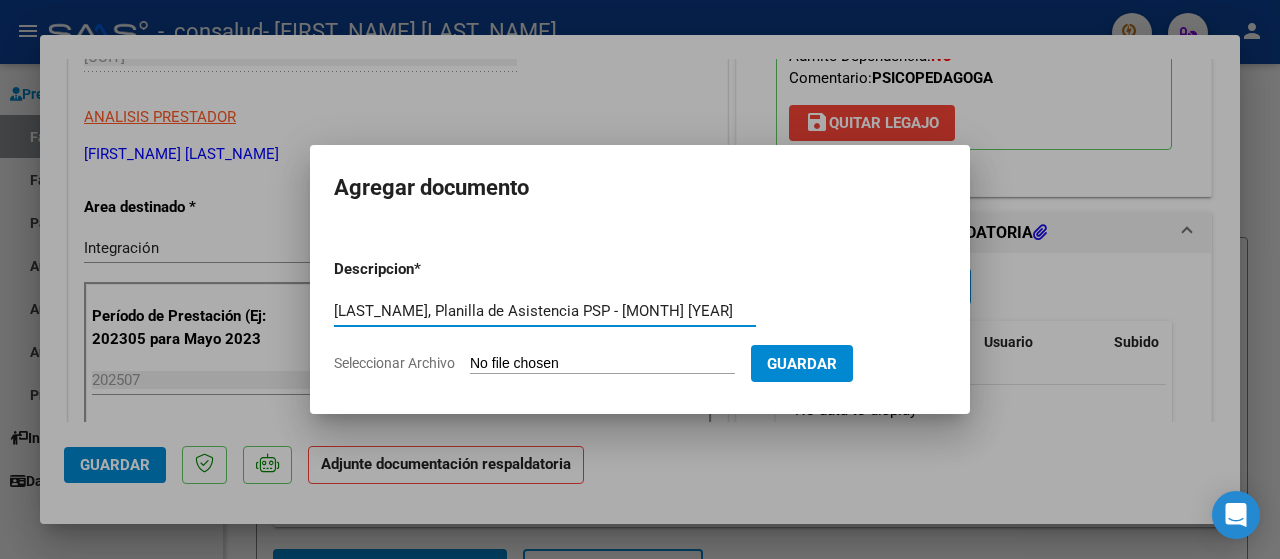 type on "[LAST_NAME], Planilla de Asistencia PSP - [MONTH] [YEAR]" 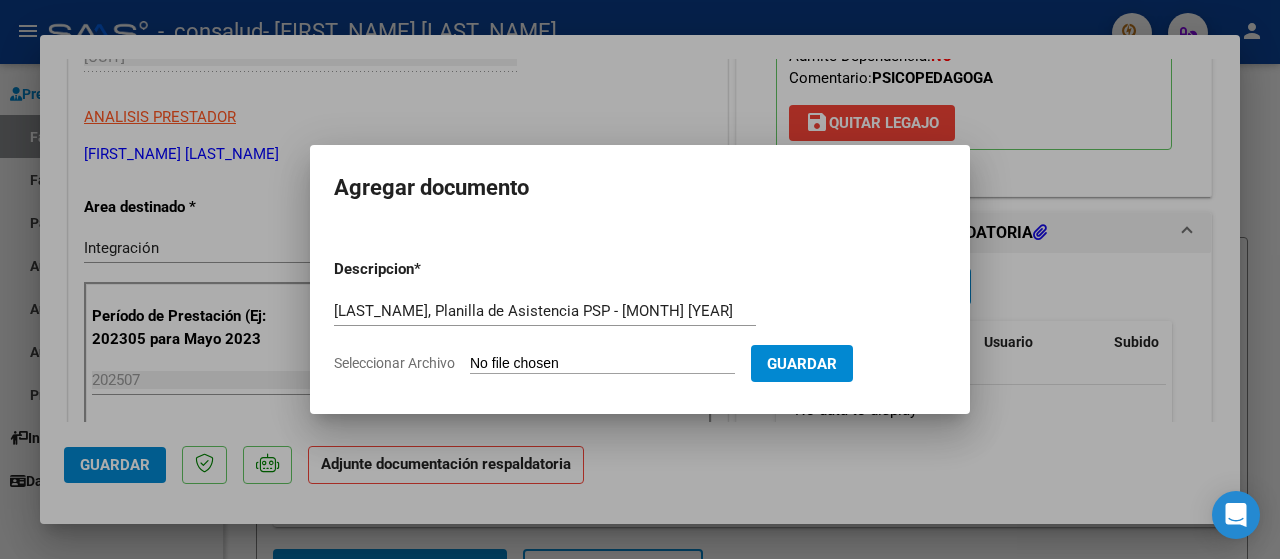 click on "Seleccionar Archivo" at bounding box center (602, 364) 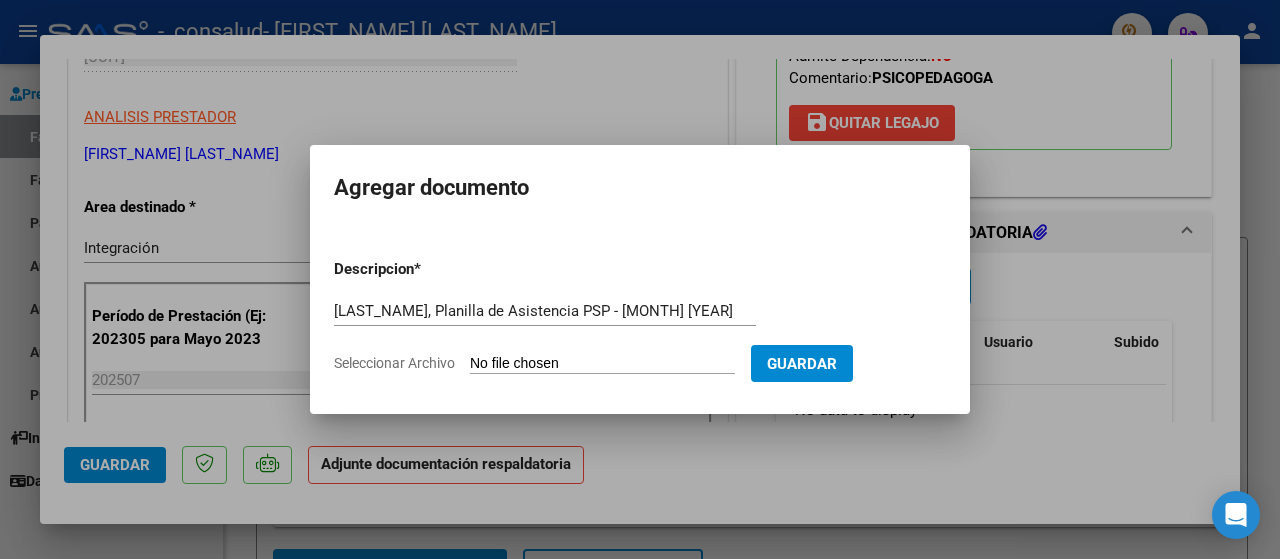 click on "Seleccionar Archivo" at bounding box center [602, 364] 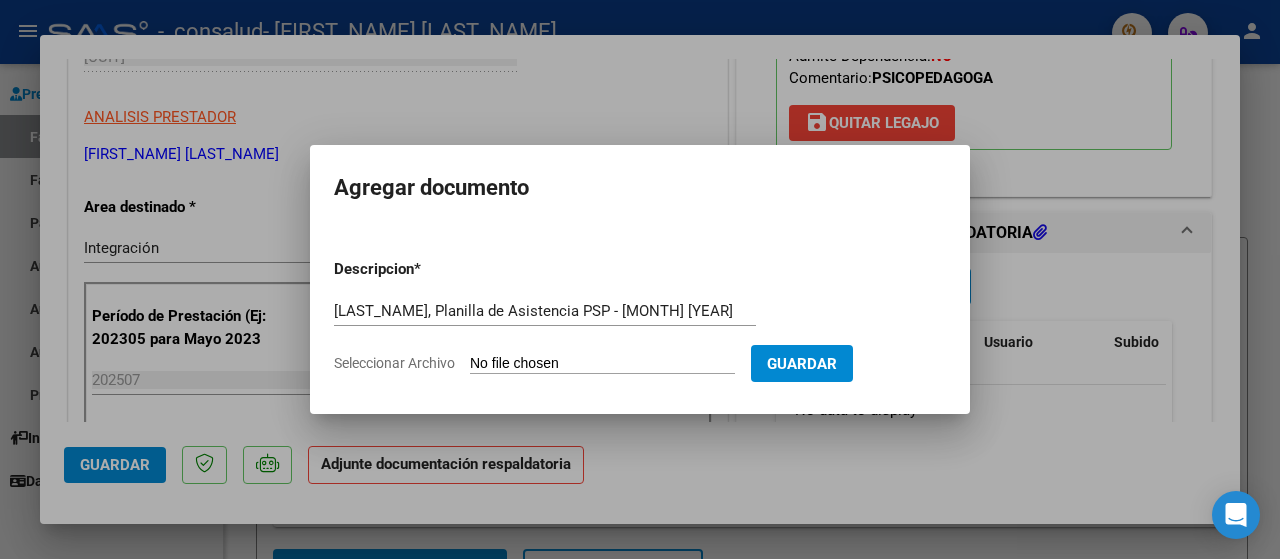 type on "C:\fakepath\[LAST_NAME] - Asistencia [MONTH] PSP.pdf" 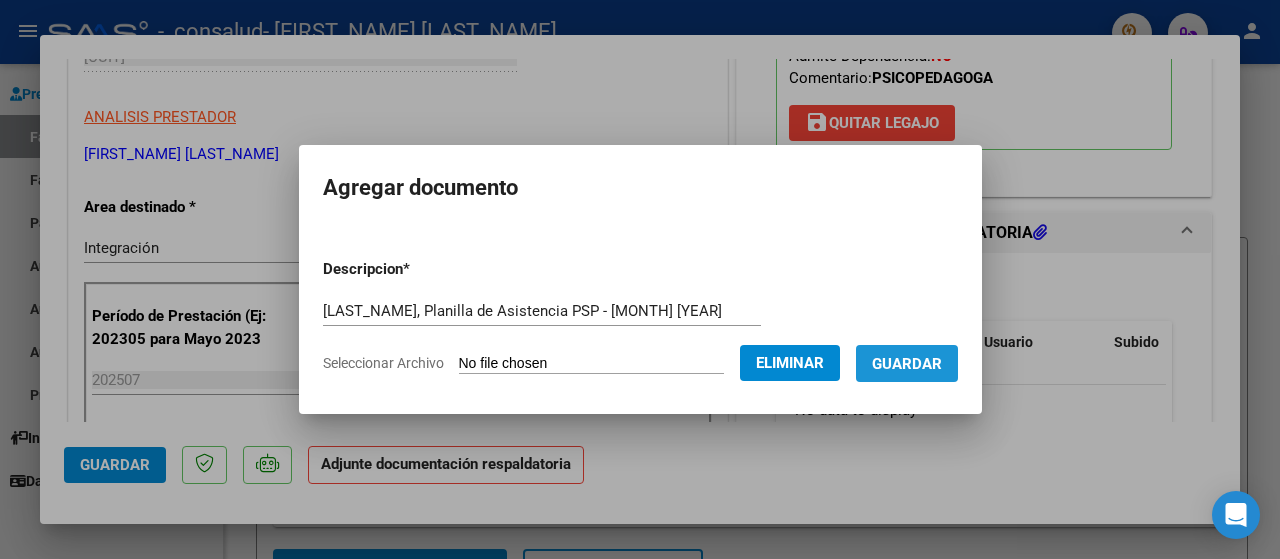 click on "Guardar" at bounding box center (907, 363) 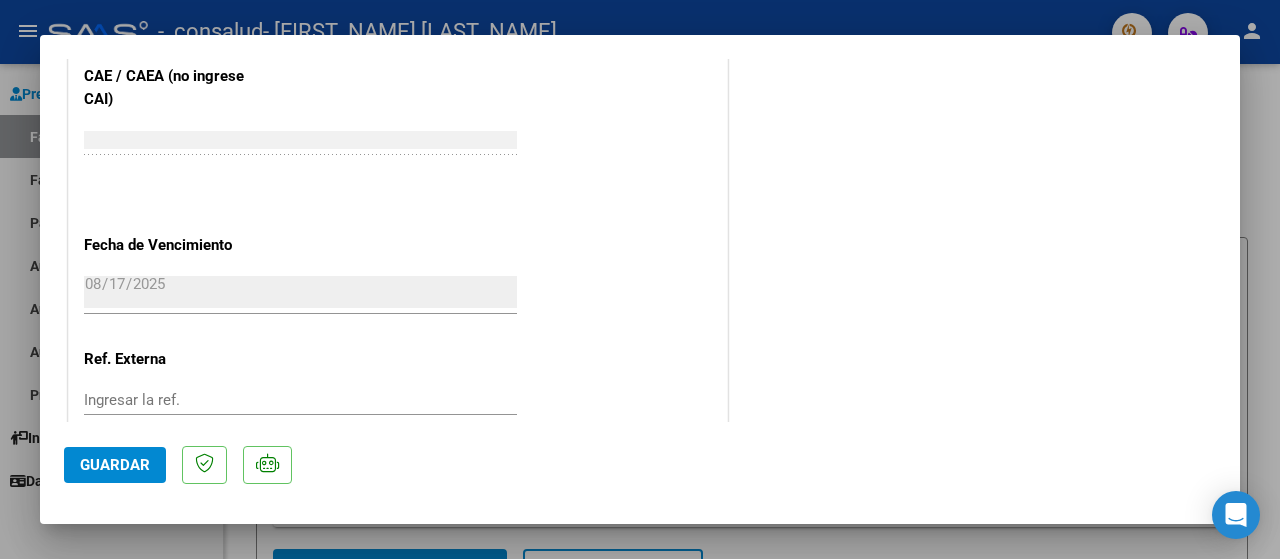 scroll, scrollTop: 1444, scrollLeft: 0, axis: vertical 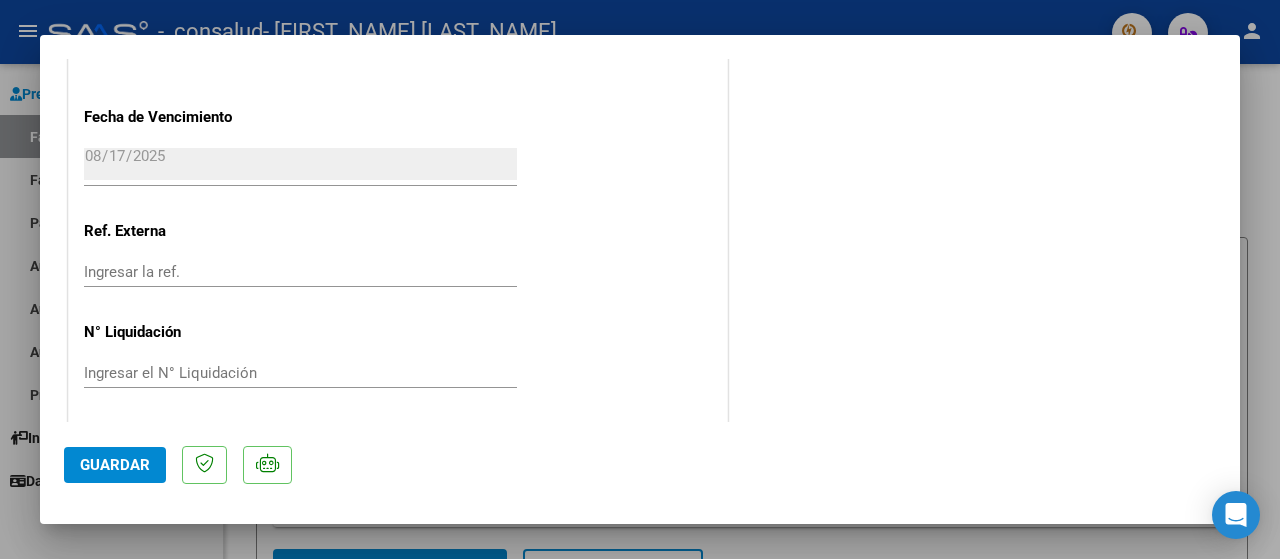 click on "Guardar" 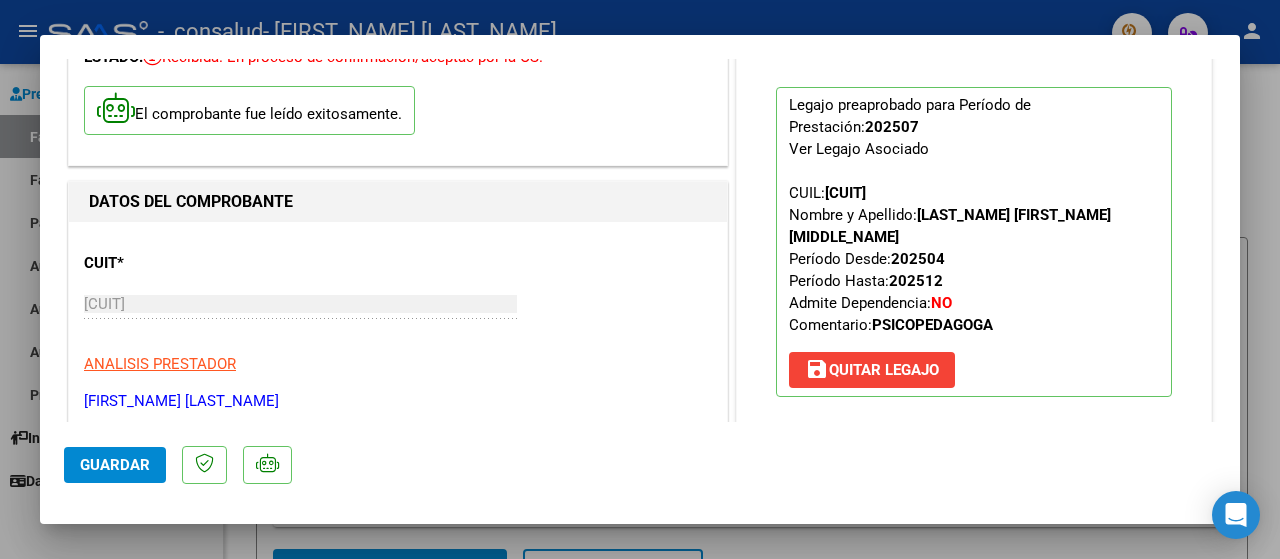 scroll, scrollTop: 16, scrollLeft: 0, axis: vertical 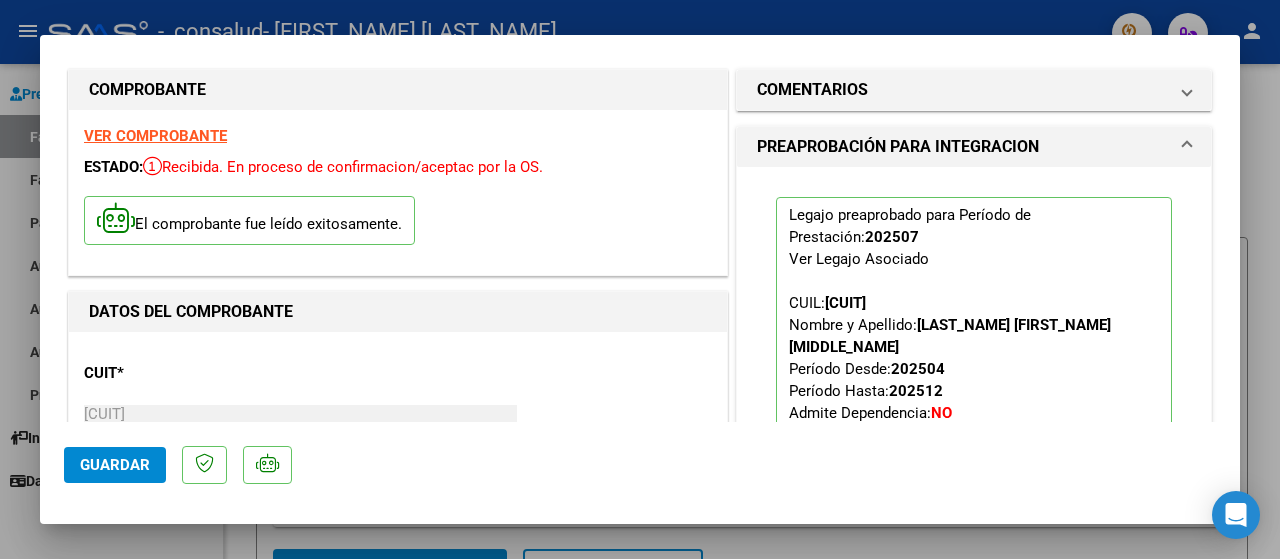 click on "VER COMPROBANTE" at bounding box center [155, 136] 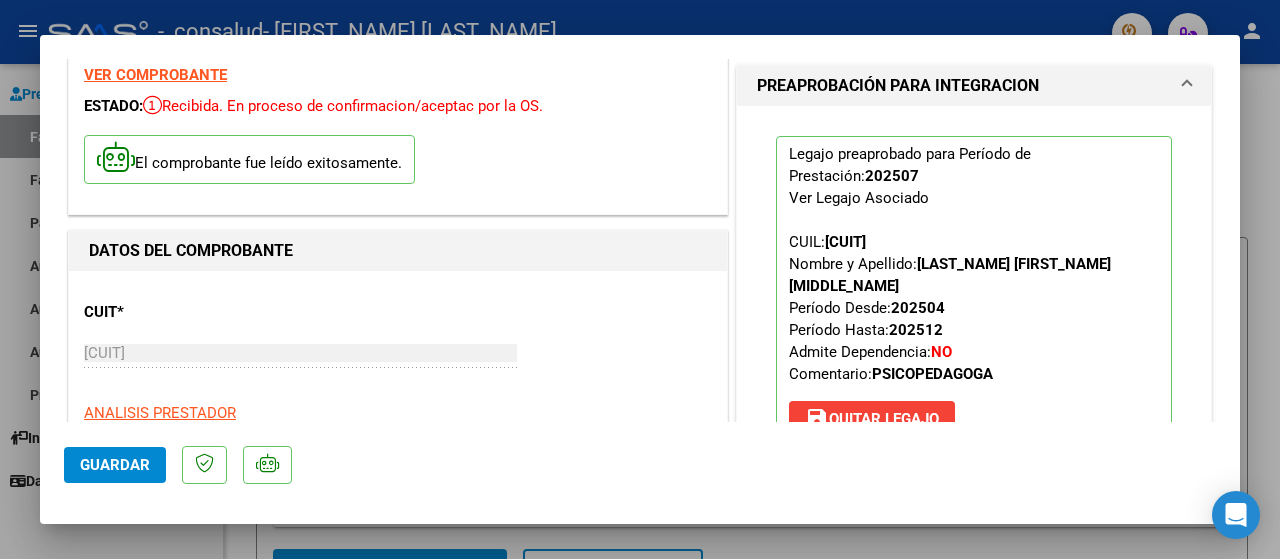 scroll, scrollTop: 0, scrollLeft: 0, axis: both 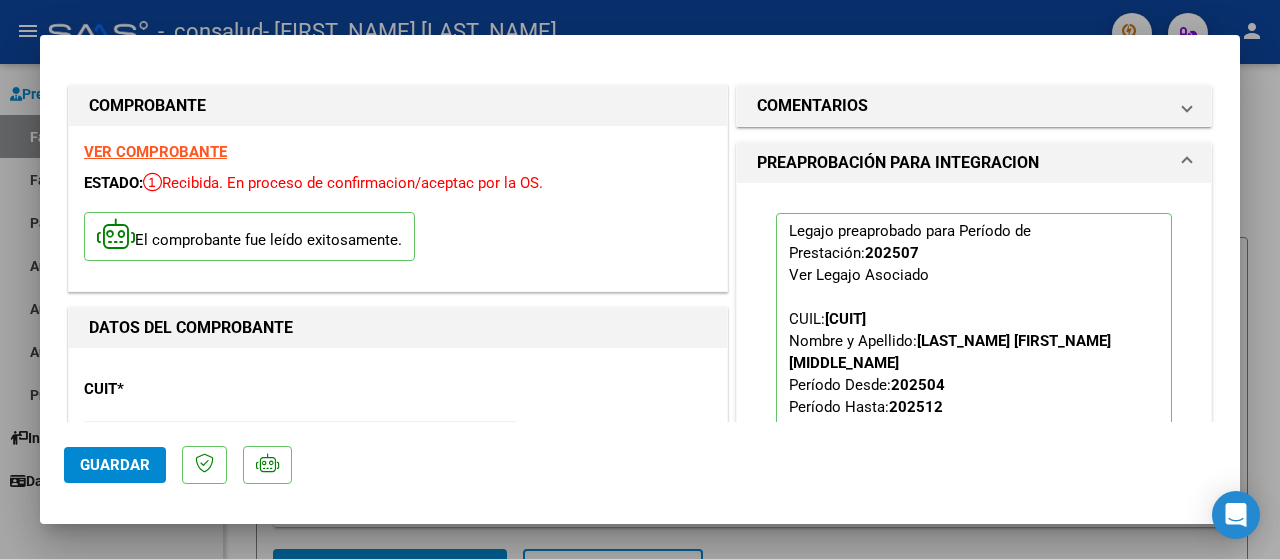 click at bounding box center (640, 279) 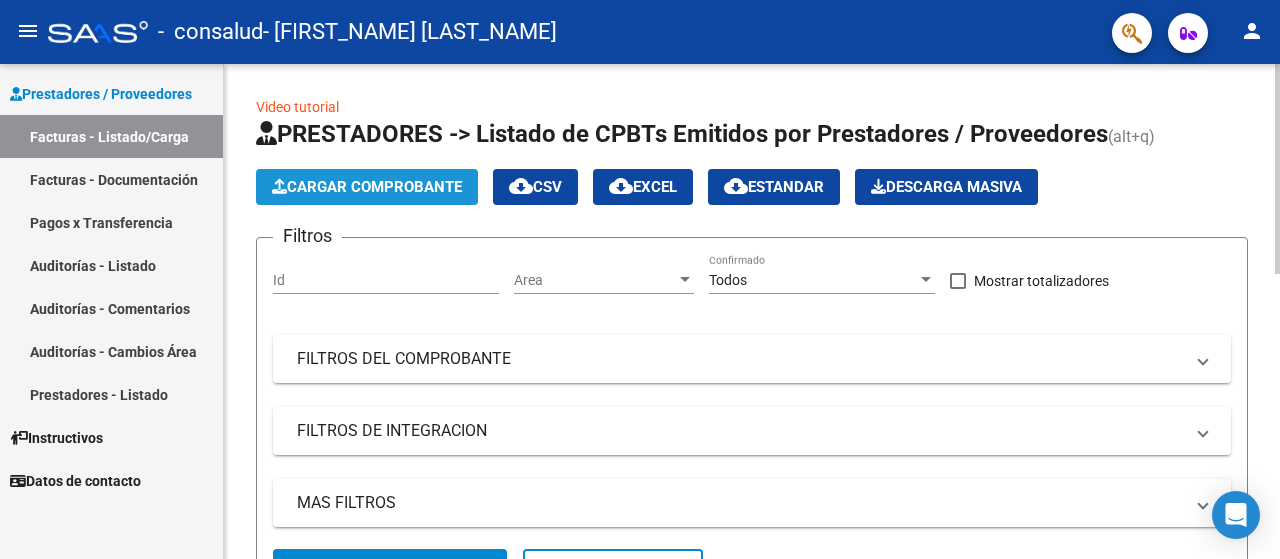 click on "Cargar Comprobante" 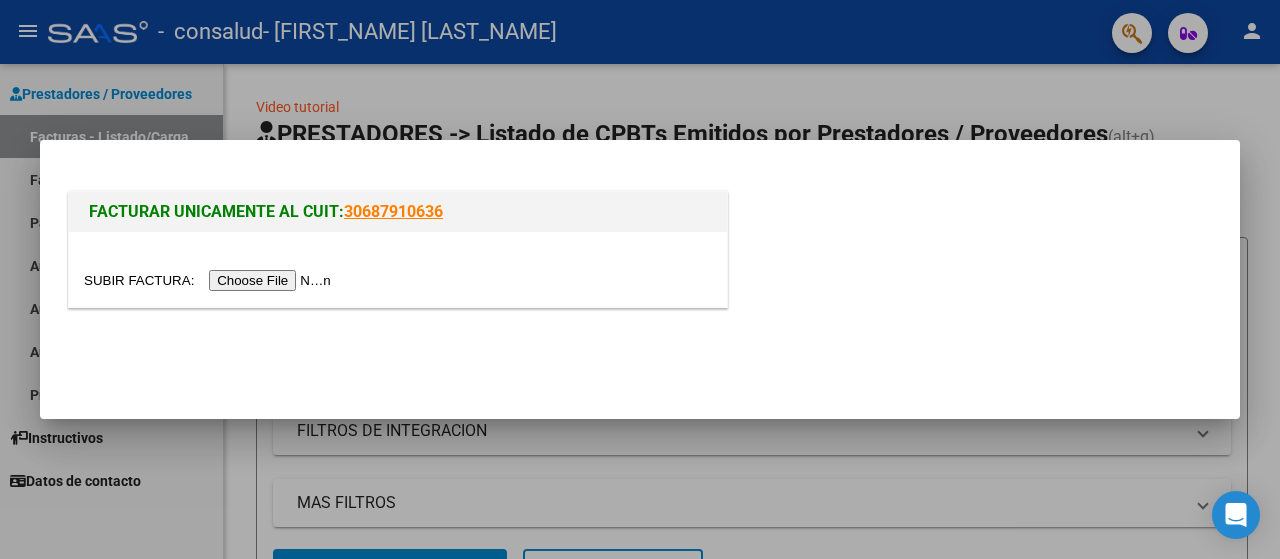 click at bounding box center [210, 280] 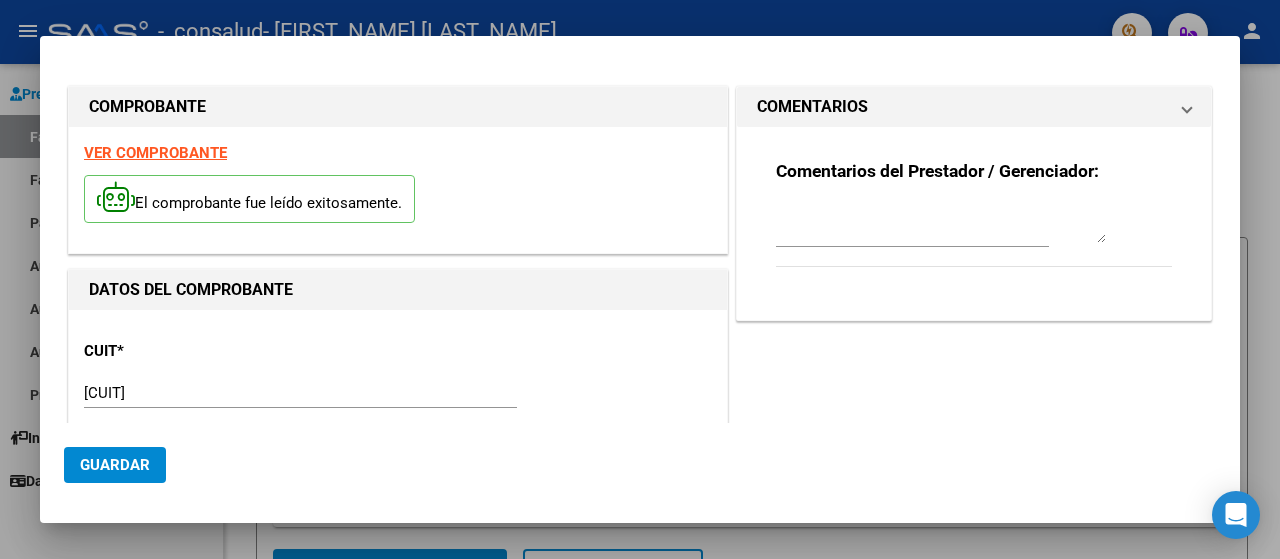 click on "El comprobante fue leído exitosamente." at bounding box center [249, 199] 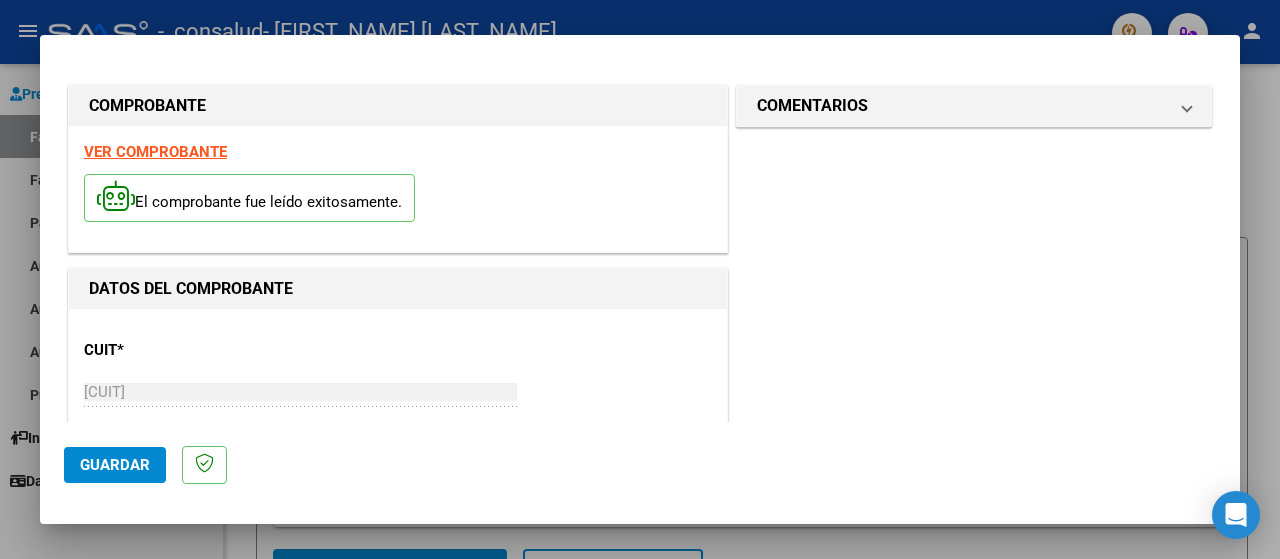 click on "VER COMPROBANTE" at bounding box center [155, 152] 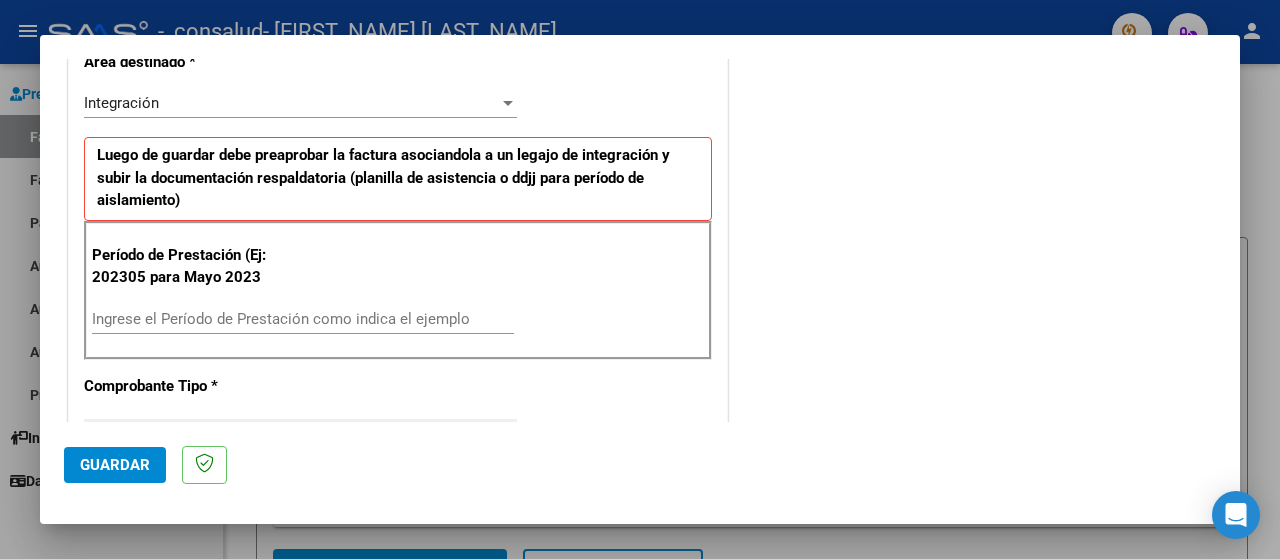 scroll, scrollTop: 445, scrollLeft: 0, axis: vertical 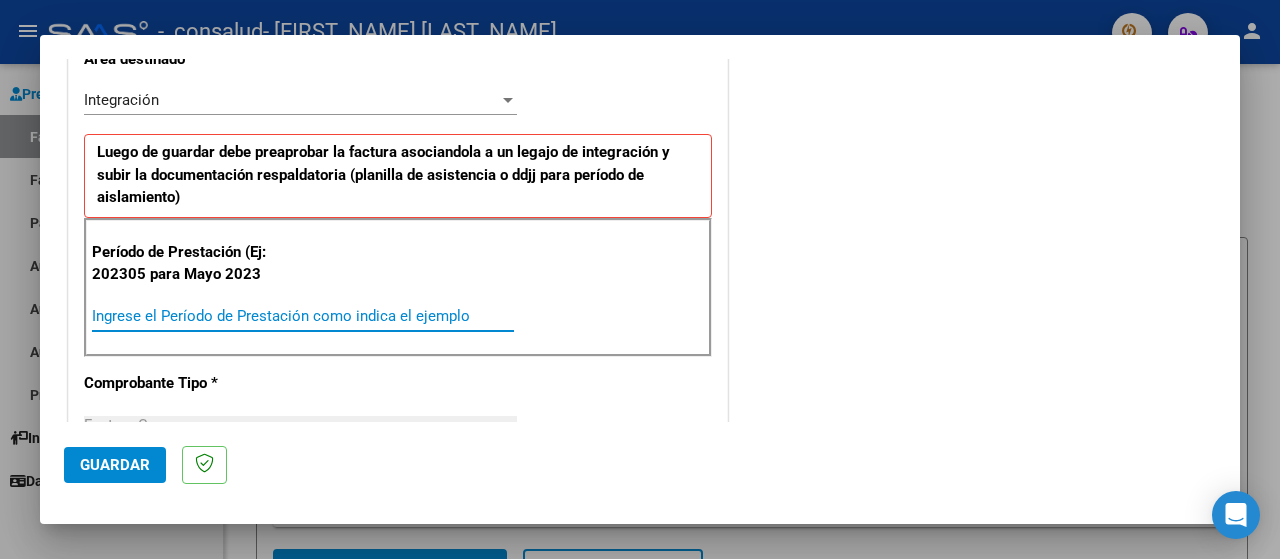click on "Ingrese el Período de Prestación como indica el ejemplo" at bounding box center (303, 316) 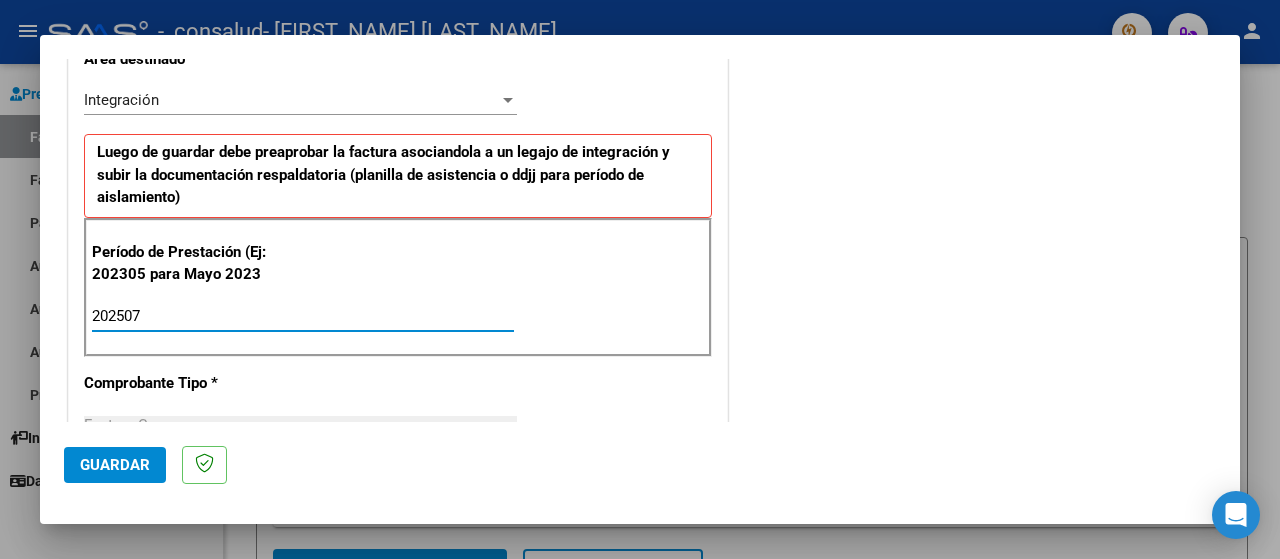 type on "202507" 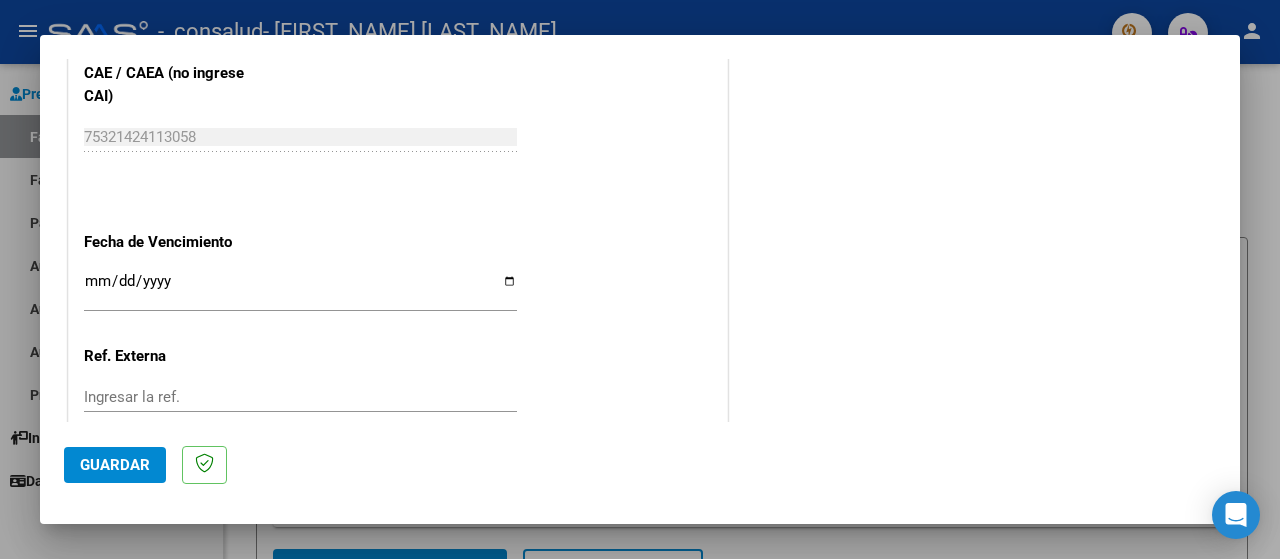 scroll, scrollTop: 1320, scrollLeft: 0, axis: vertical 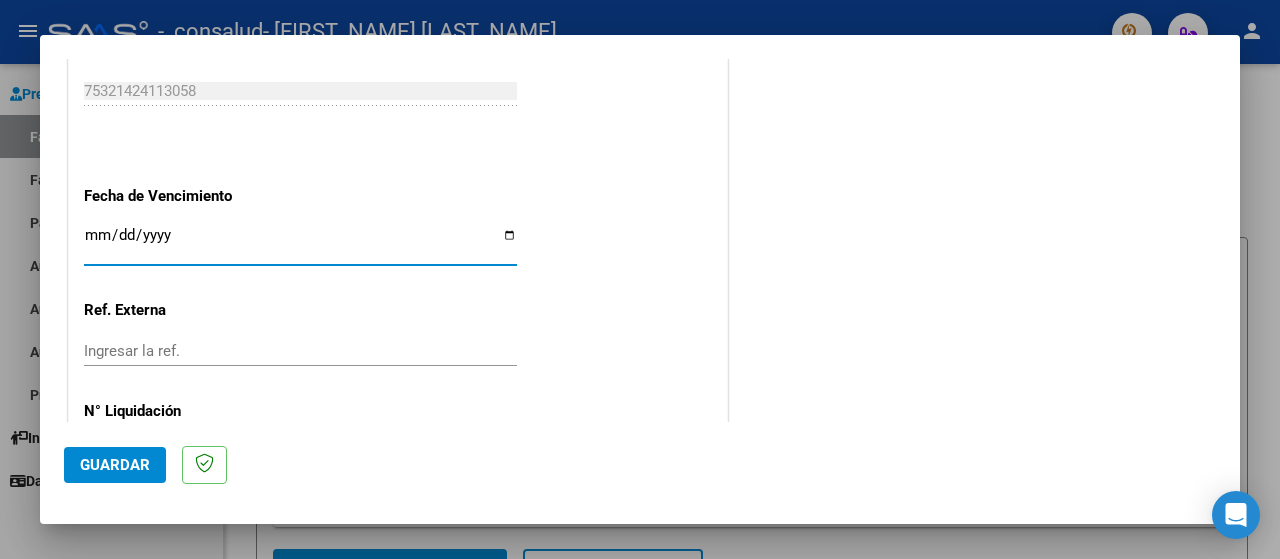 click on "Ingresar la fecha" at bounding box center [300, 243] 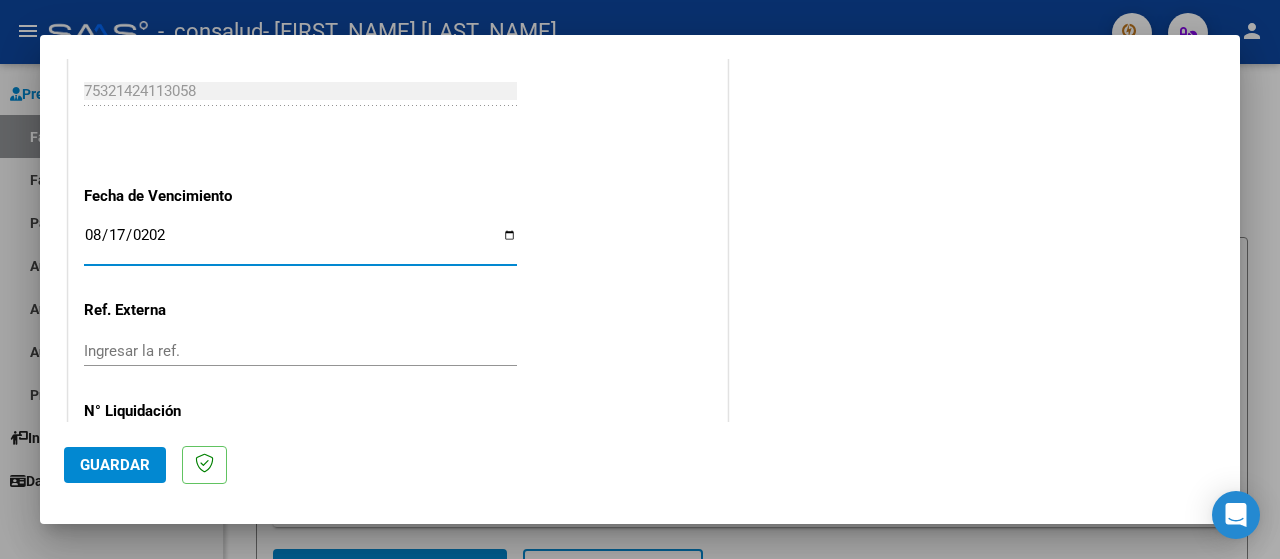 type on "2025-08-17" 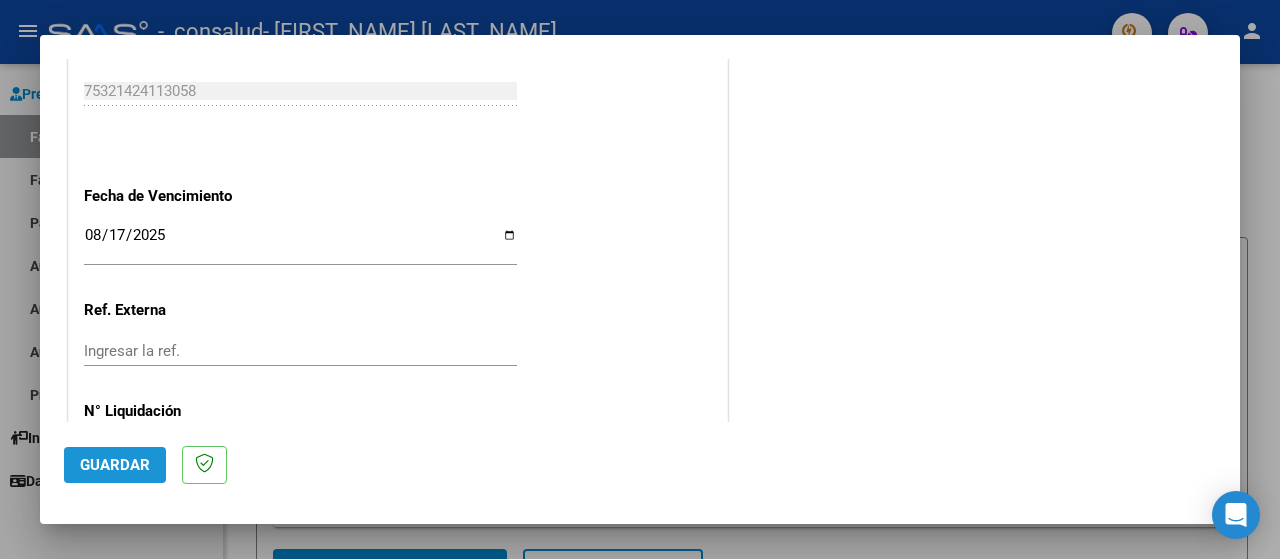 click on "Guardar" 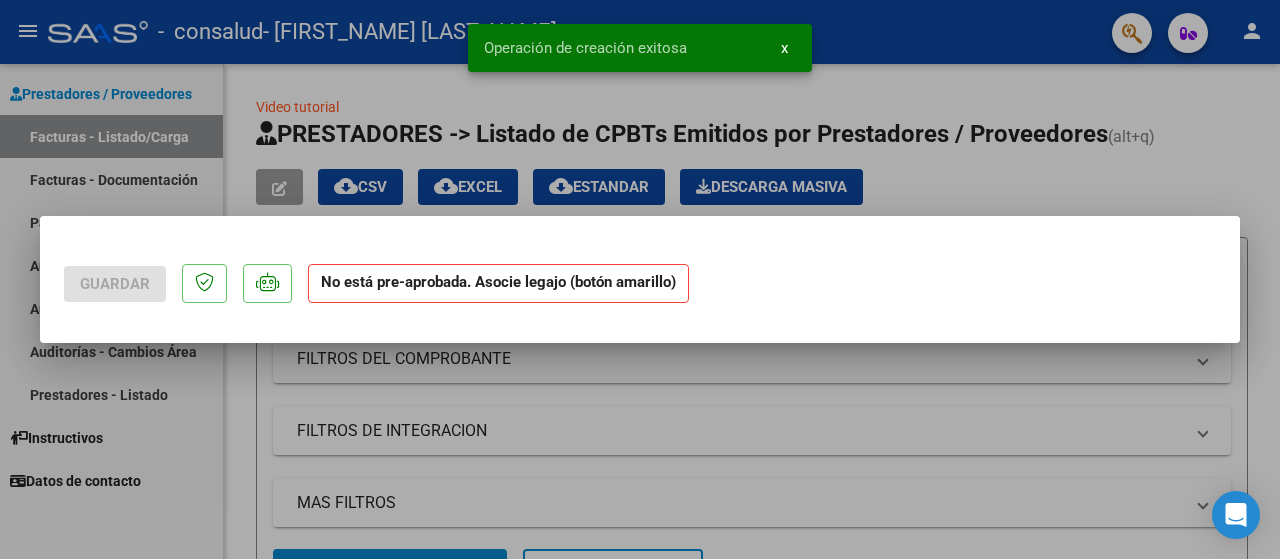scroll, scrollTop: 0, scrollLeft: 0, axis: both 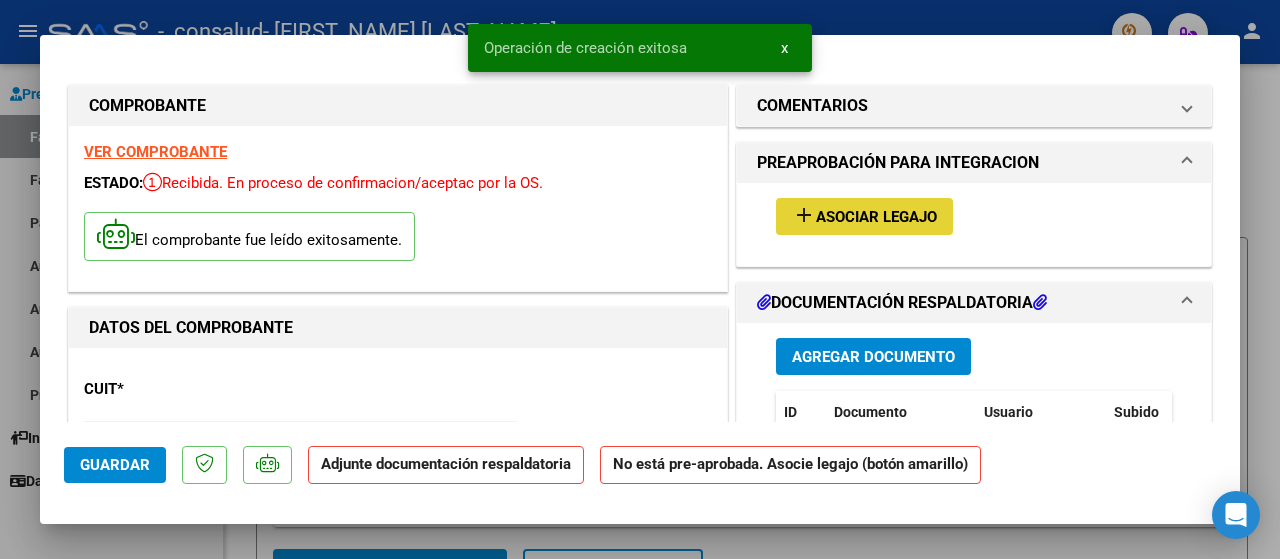 click on "Asociar Legajo" at bounding box center (876, 217) 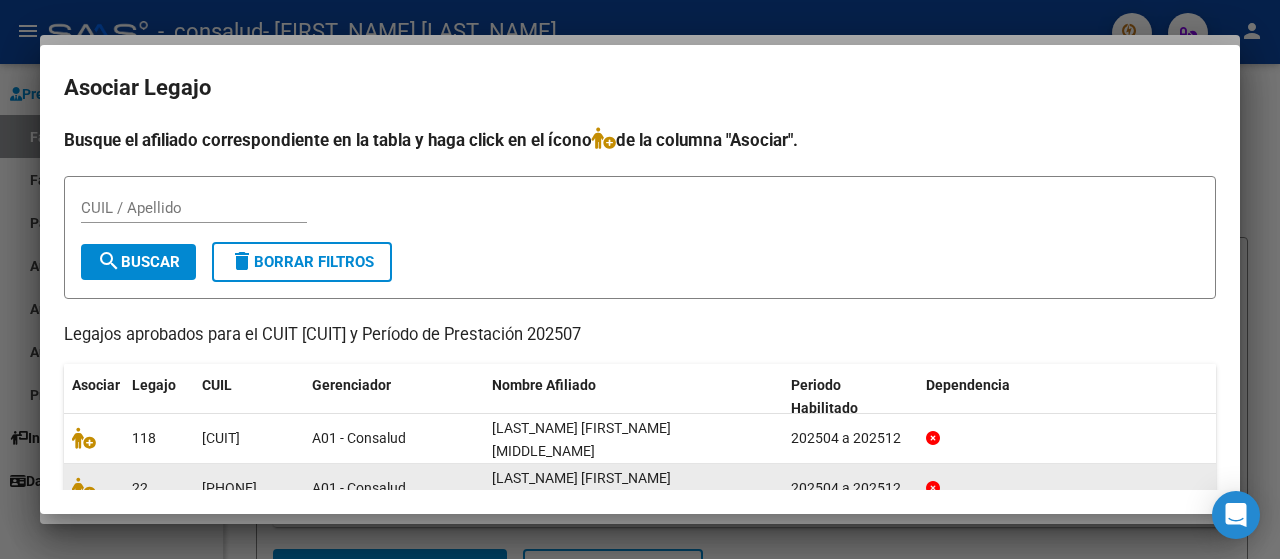 click on "A01 - Consalud" 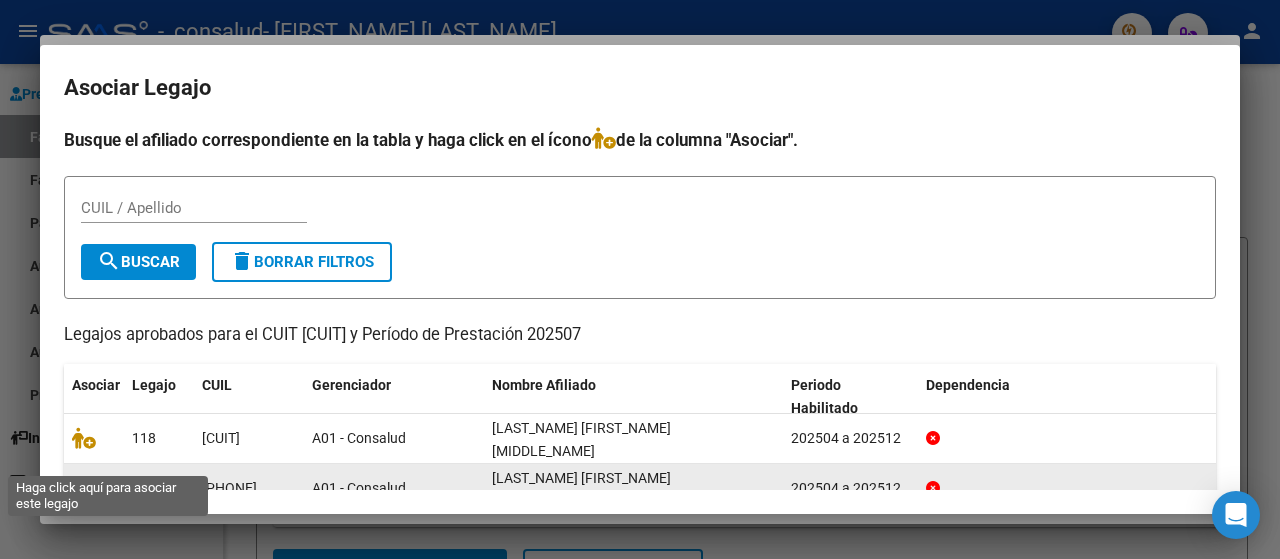 click 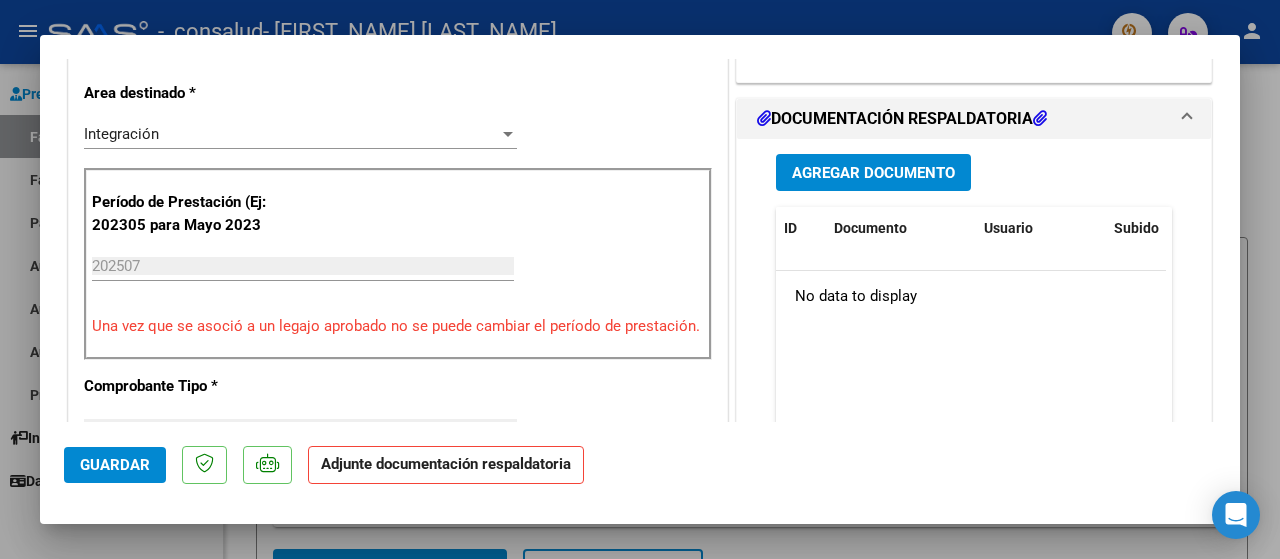 scroll, scrollTop: 502, scrollLeft: 0, axis: vertical 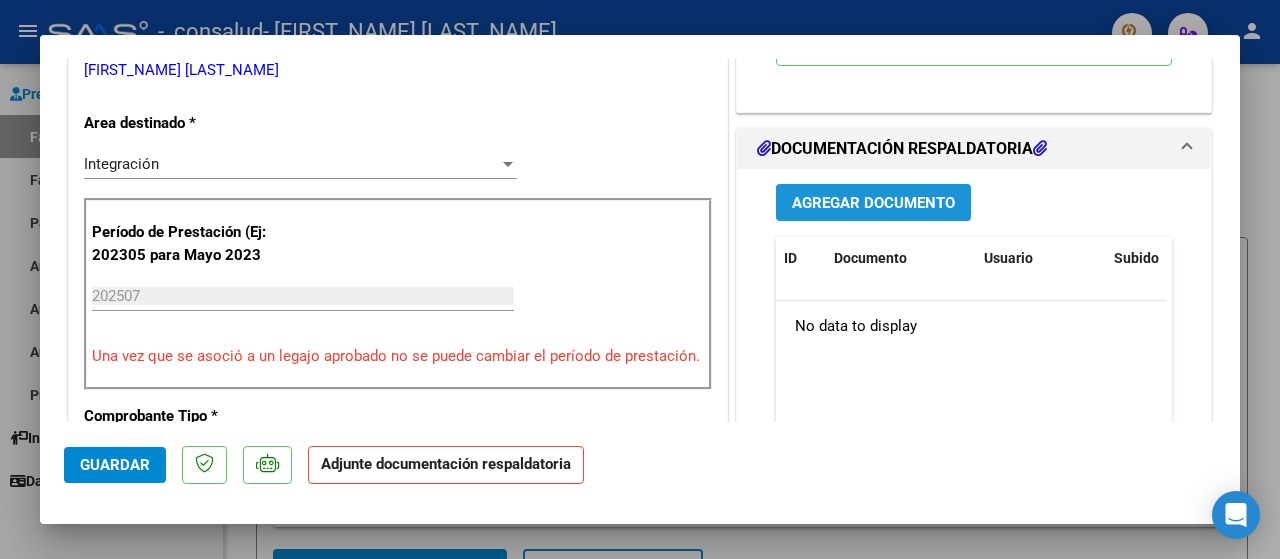 click on "Agregar Documento" at bounding box center (873, 203) 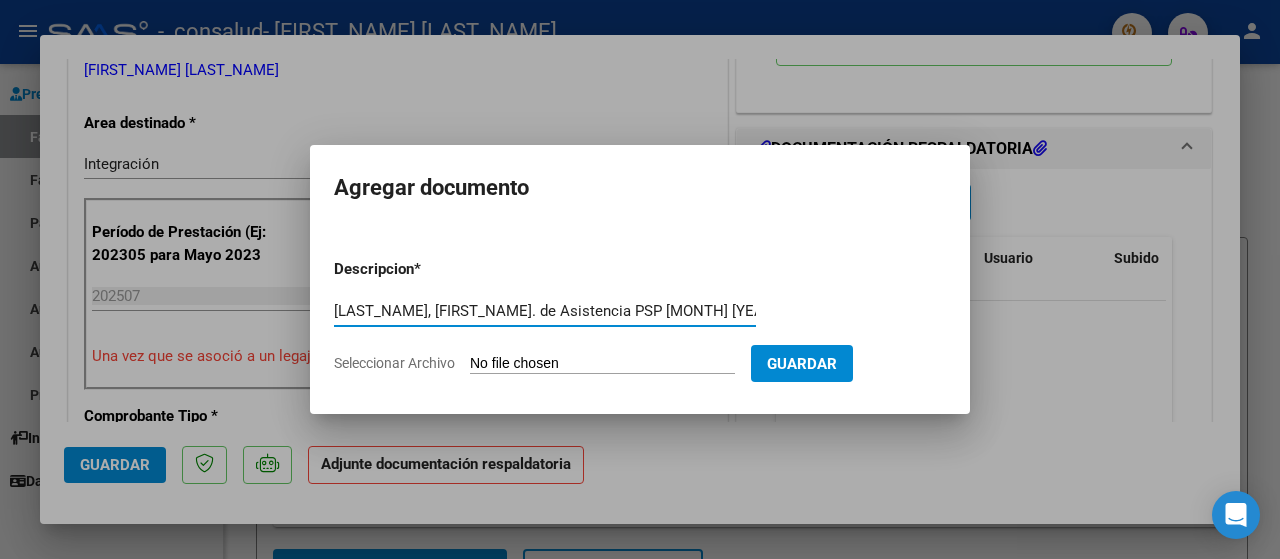 type on "[LAST_NAME], [FIRST_NAME]. de Asistencia PSP [MONTH] [YEAR]" 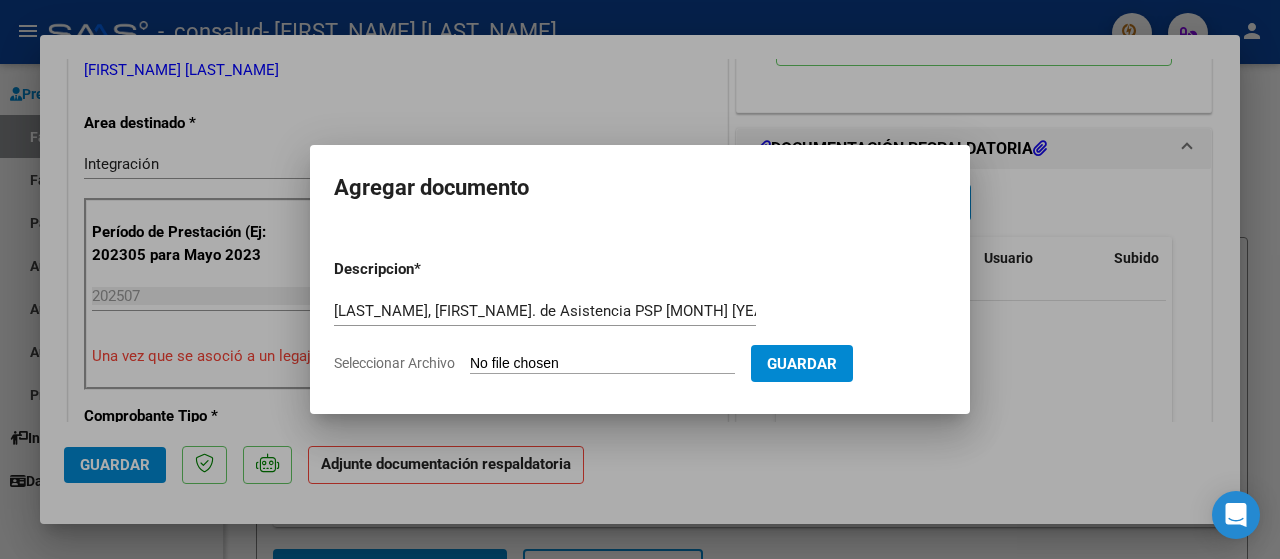 click on "Seleccionar Archivo" at bounding box center [602, 364] 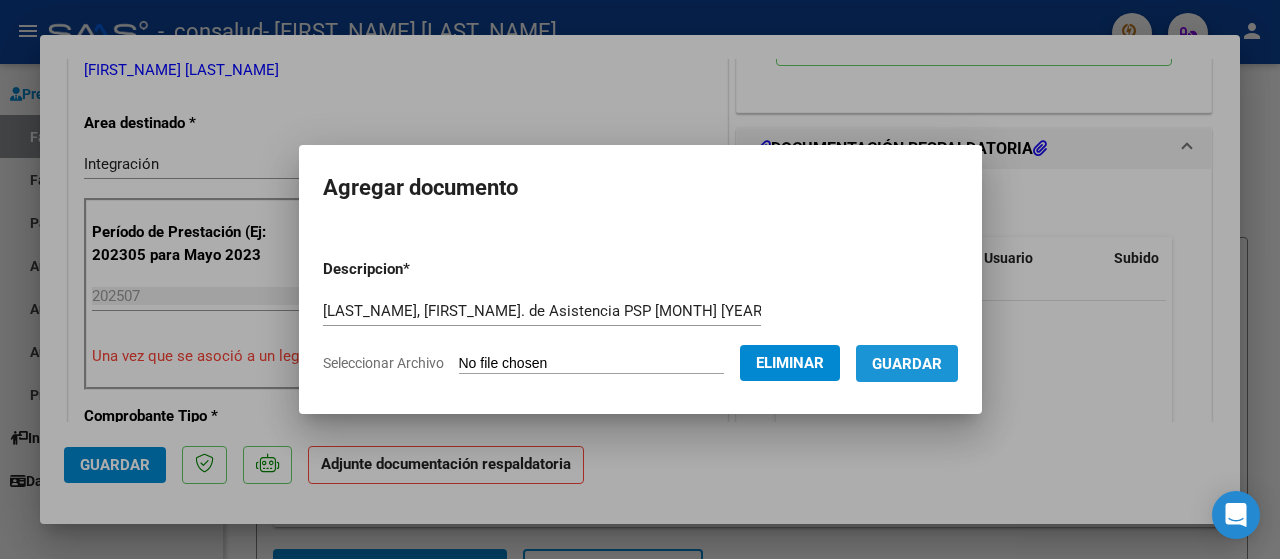 click on "Guardar" at bounding box center (907, 364) 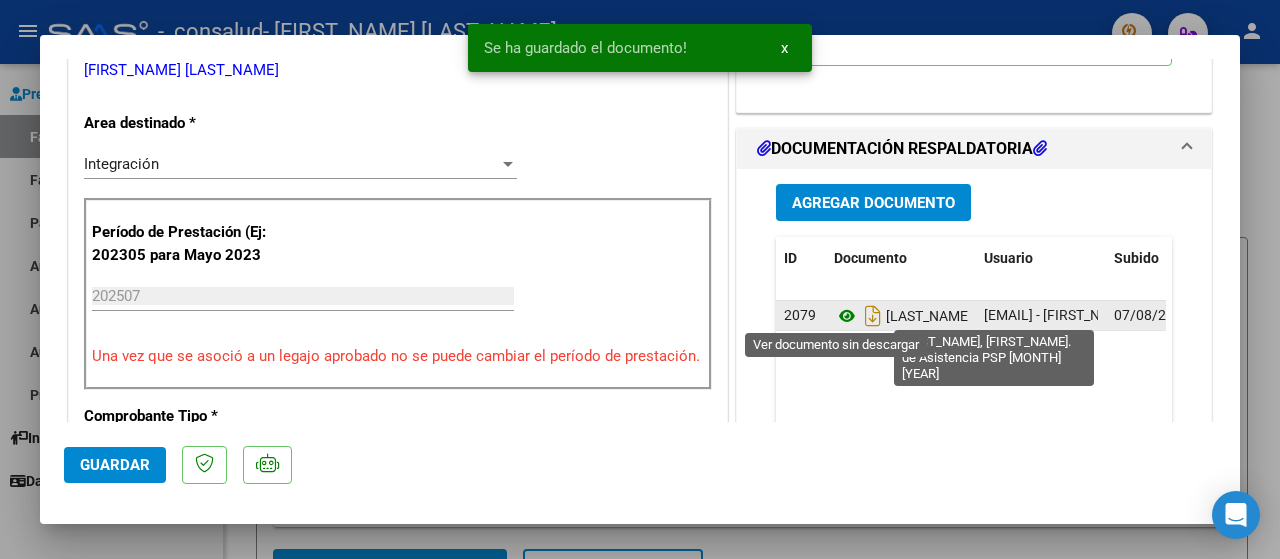 click 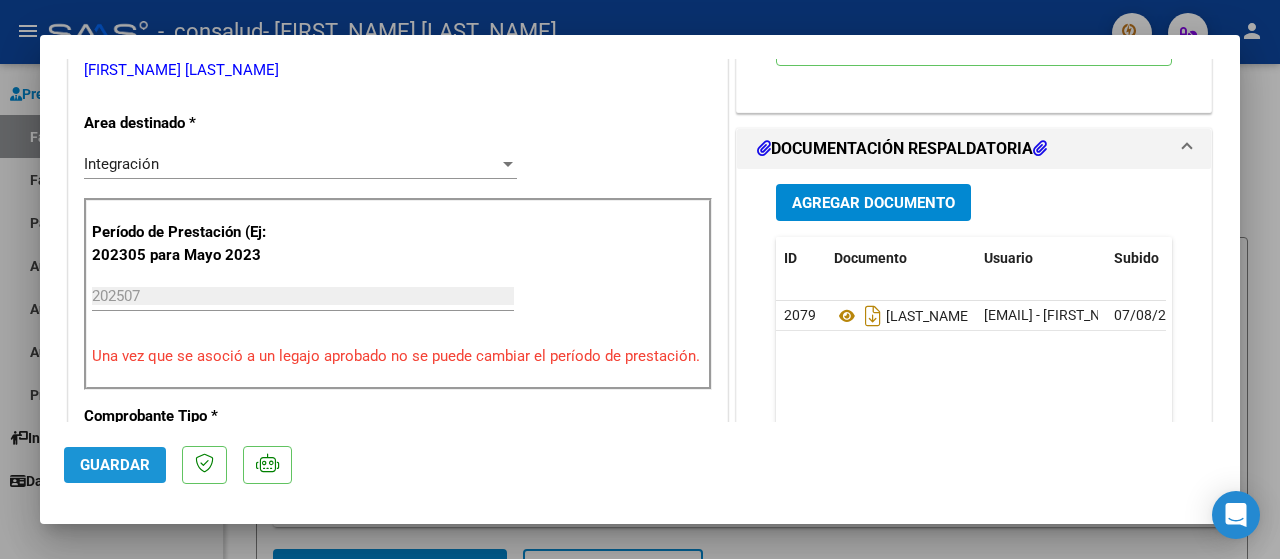 click on "Guardar" 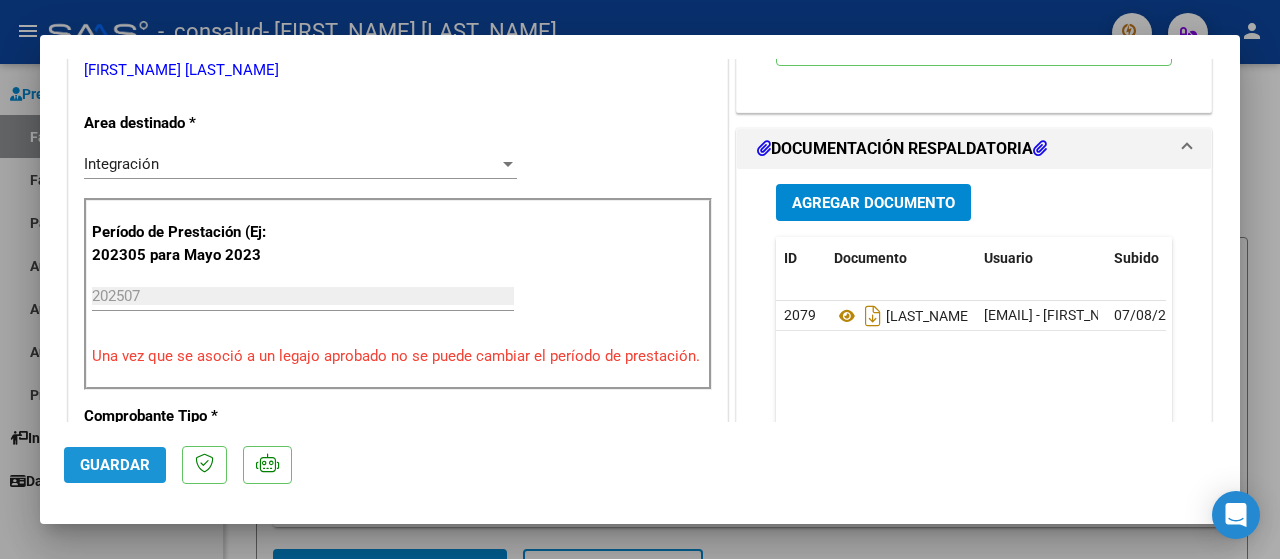 click on "Guardar" 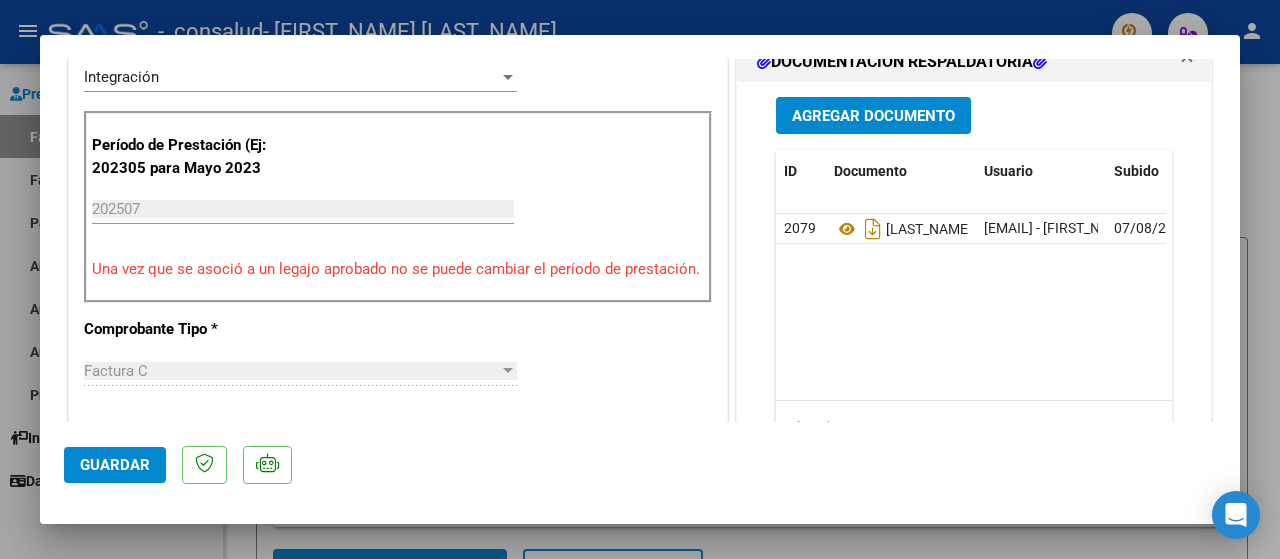 scroll, scrollTop: 0, scrollLeft: 0, axis: both 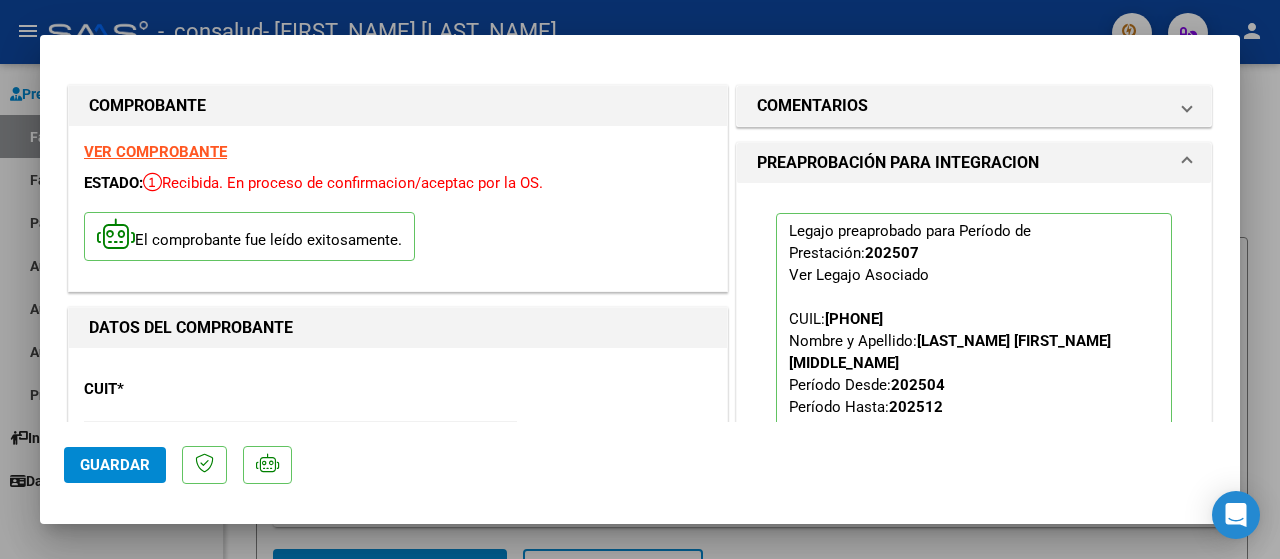 click at bounding box center [640, 279] 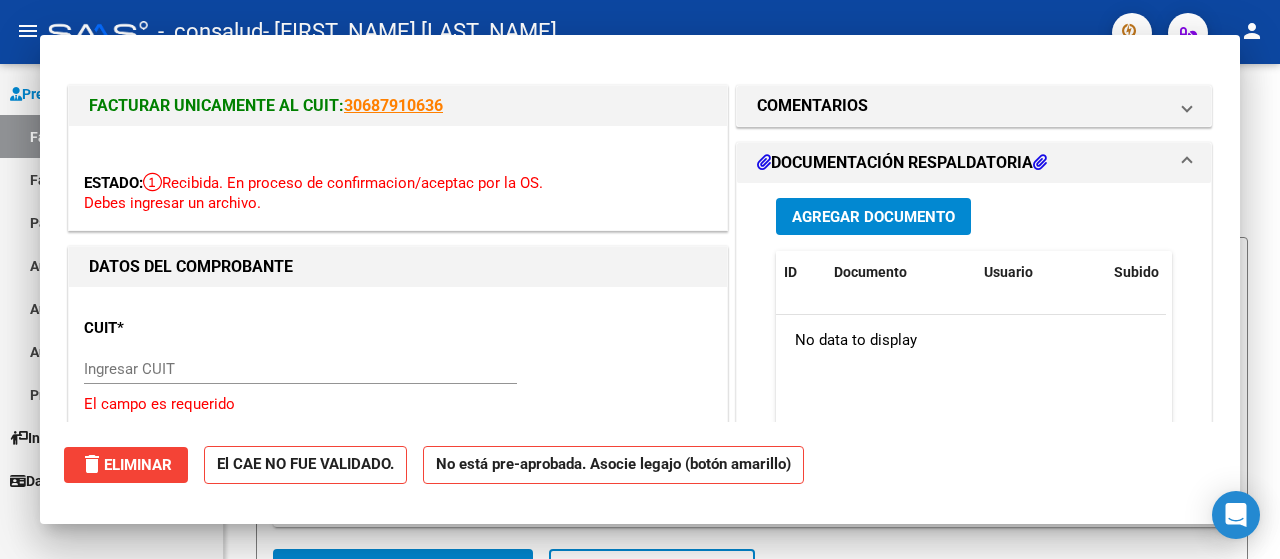 click on "menu - consalud - [FIRST] [LAST] person" 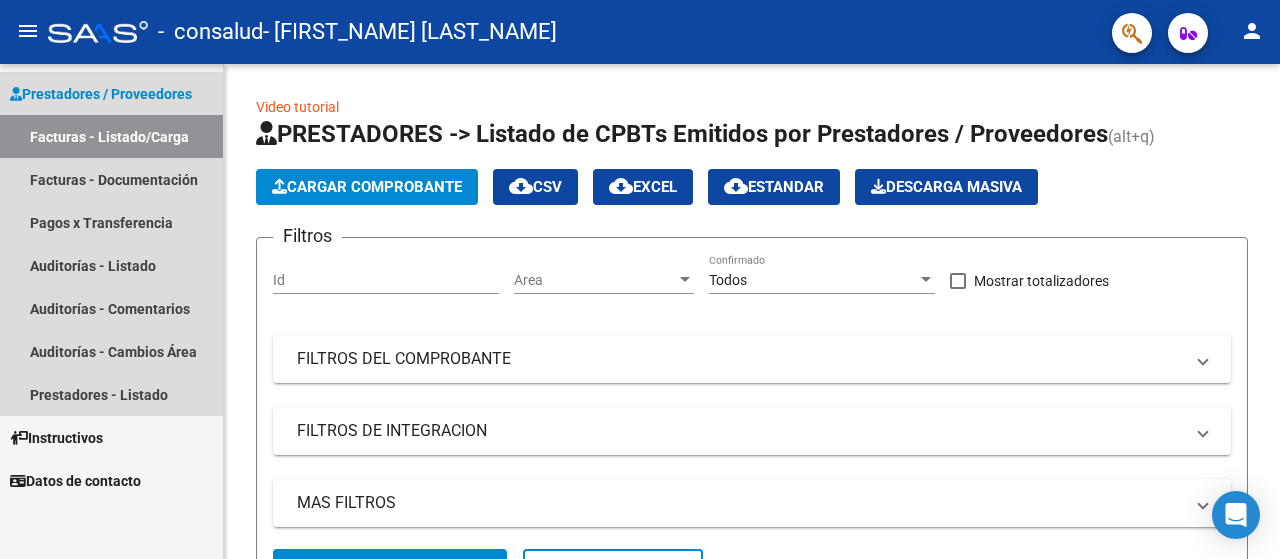 click on "Prestadores / Proveedores" at bounding box center [101, 94] 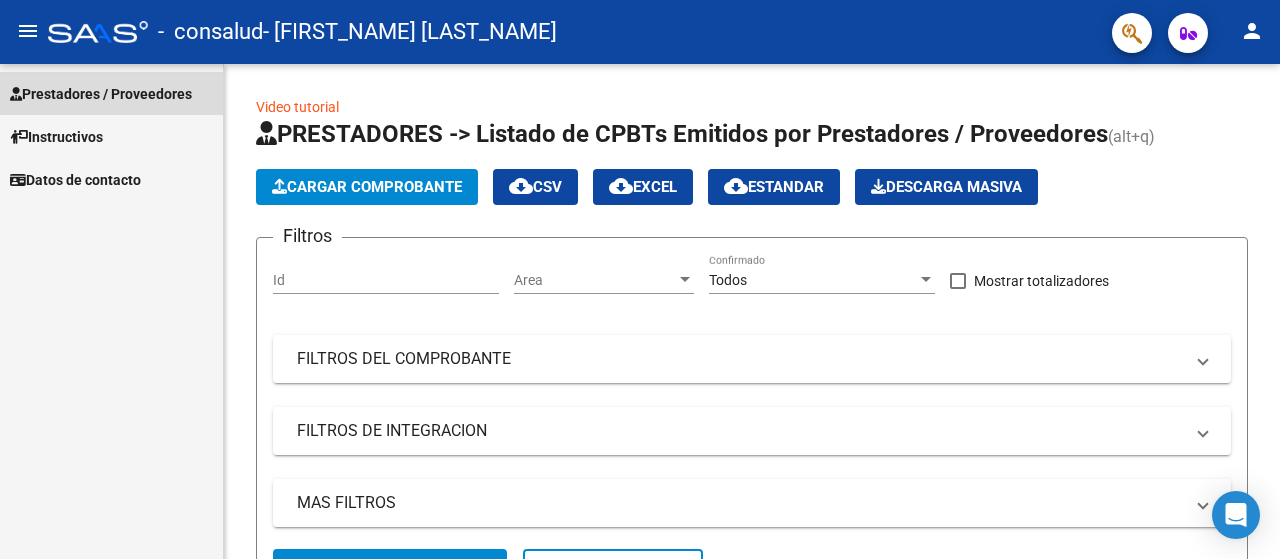 click on "Prestadores / Proveedores" at bounding box center [101, 94] 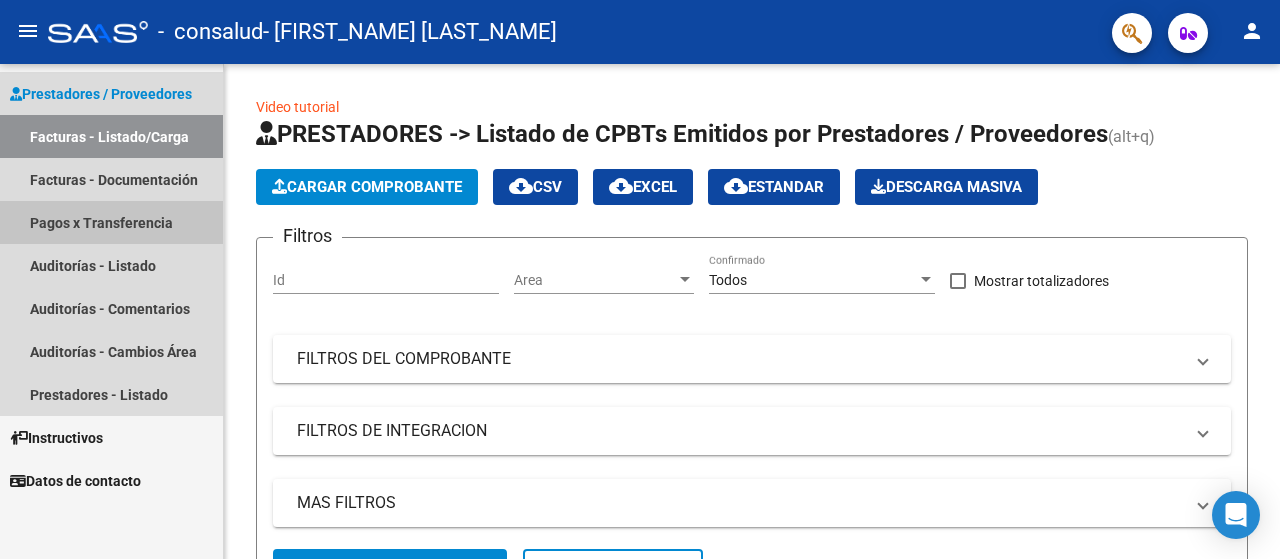 click on "Pagos x Transferencia" at bounding box center (111, 222) 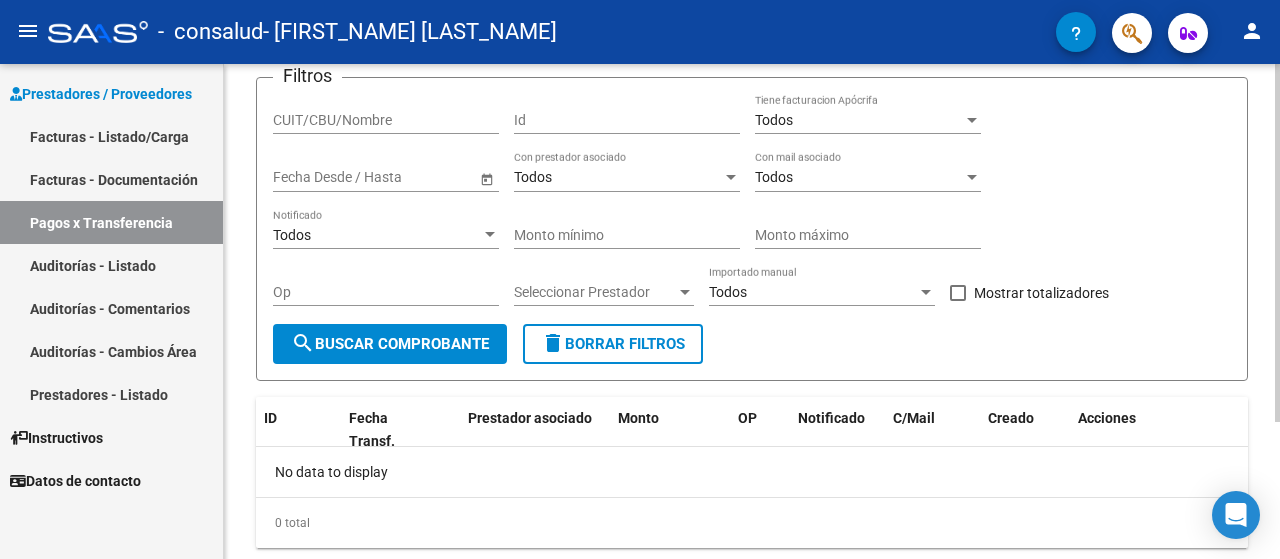 scroll, scrollTop: 0, scrollLeft: 0, axis: both 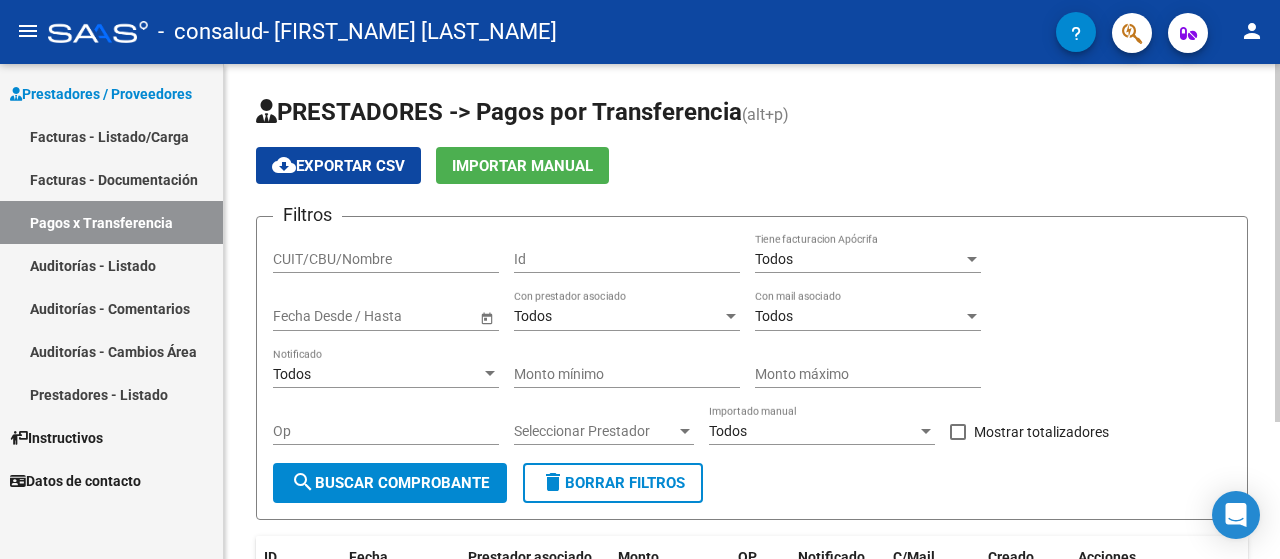 click 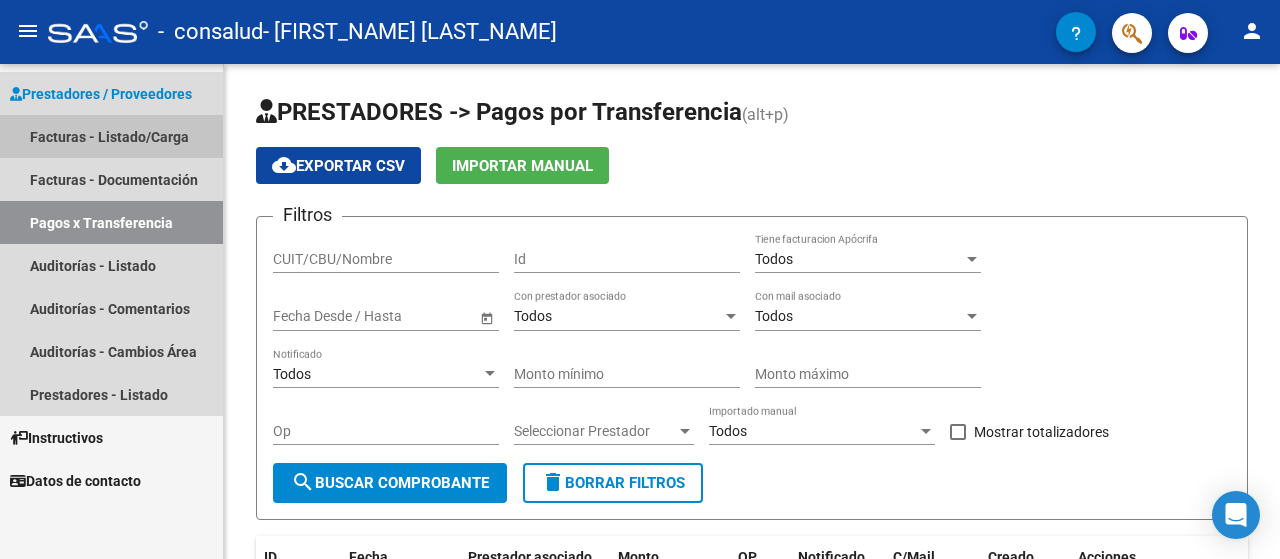 click on "Facturas - Listado/Carga" at bounding box center [111, 136] 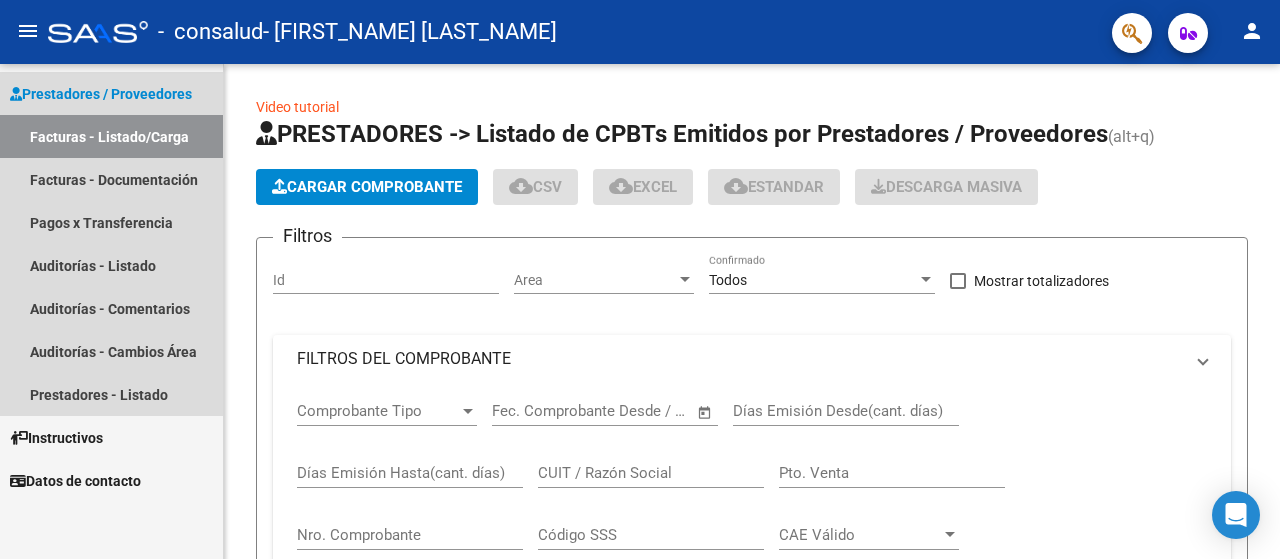 click on "Facturas - Listado/Carga" at bounding box center [111, 136] 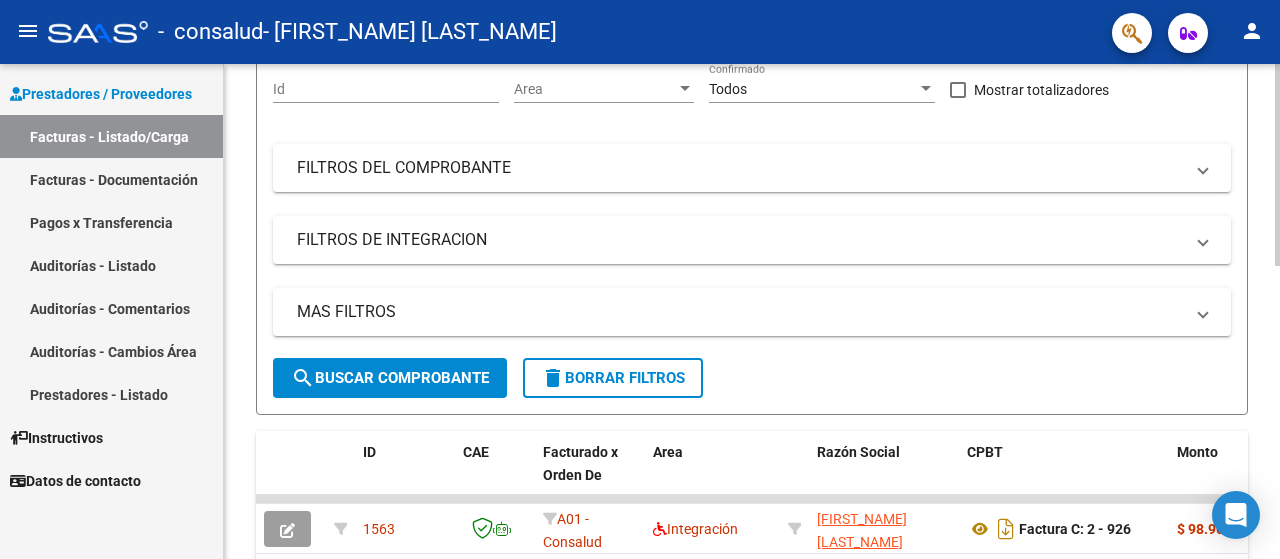 scroll, scrollTop: 0, scrollLeft: 0, axis: both 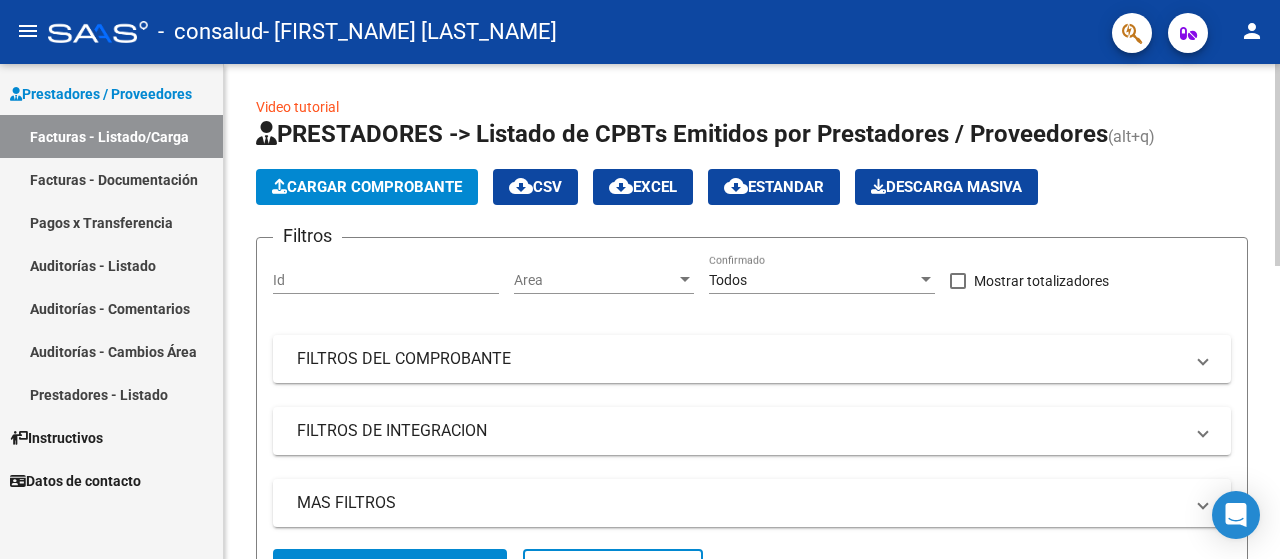 click on "menu -   consalud   - [FIRST_NAME] [LAST_NAME] person    Prestadores / Proveedores Facturas - Listado/Carga Facturas - Documentación Pagos x Transferencia Auditorías - Listado Auditorías - Comentarios Auditorías - Cambios Área Prestadores - Listado    Instructivos    Datos de contacto  Video tutorial   PRESTADORES -> Listado de CPBTs Emitidos por Prestadores / Proveedores (alt+q)   Cargar Comprobante
cloud_download  CSV  cloud_download  EXCEL  cloud_download  Estandar   Descarga Masiva
Filtros Id Area Area Todos Confirmado   Mostrar totalizadores   FILTROS DEL COMPROBANTE  Comprobante Tipo Comprobante Tipo Start date – End date Fec. Comprobante Desde / Hasta Días Emisión Desde(cant. días) Días Emisión Hasta(cant. días) CUIT / Razón Social Pto. Venta Nro. Comprobante Código SSS CAE Válido CAE Válido Todos Cargado Módulo Hosp. Todos Tiene facturacion Apócrifa Hospital Refes  FILTROS DE INTEGRACION  Período De Prestación Campos del Archivo de Rendición Devuelto x SSS (dr_envio) Todos –" 